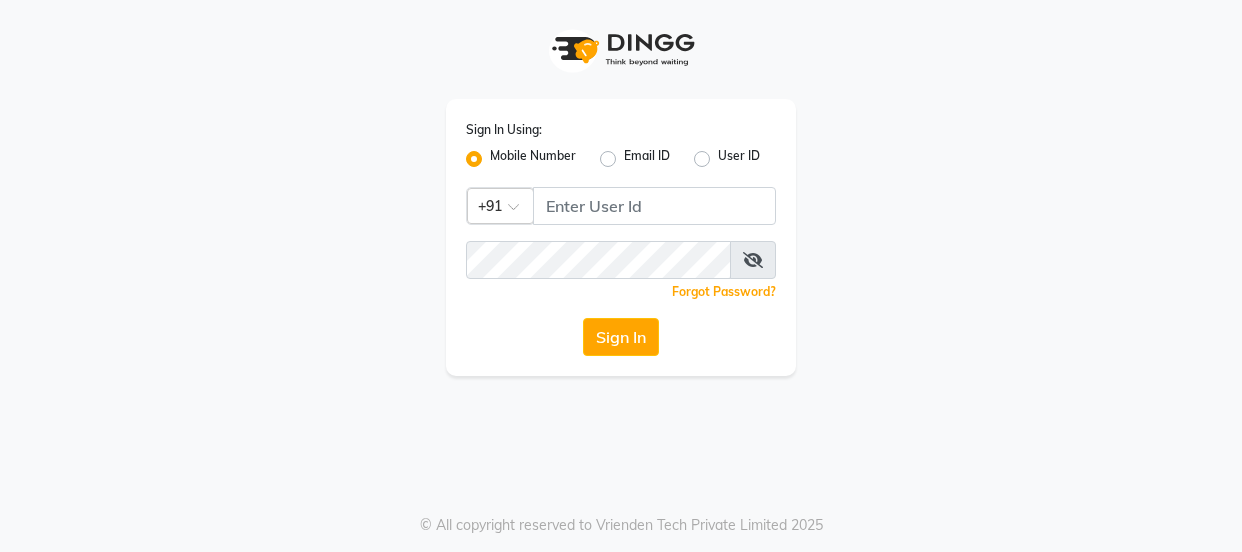 click 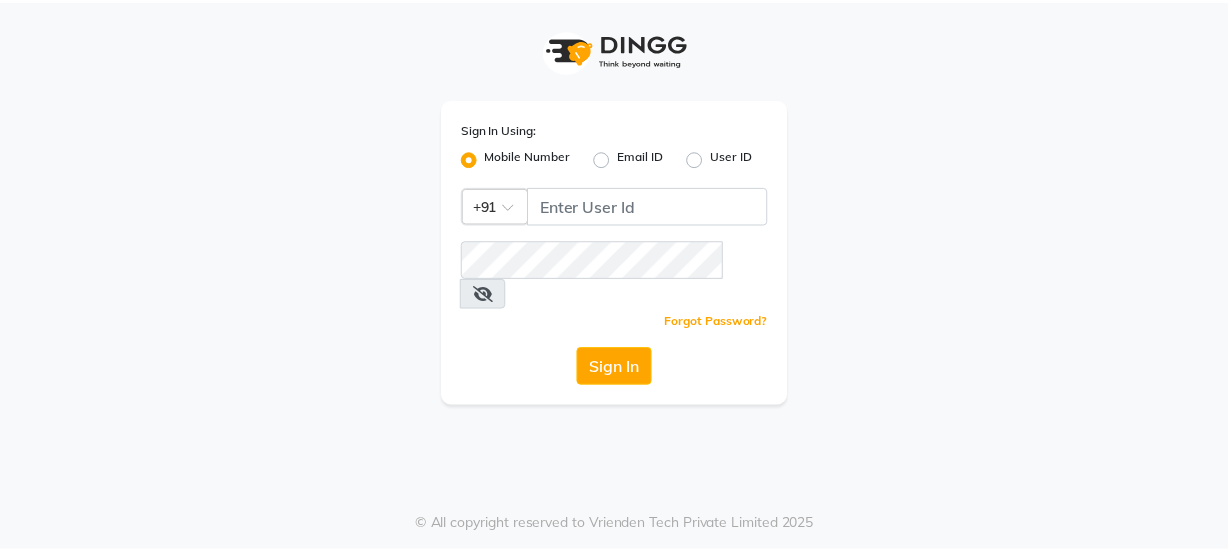 scroll, scrollTop: 0, scrollLeft: 0, axis: both 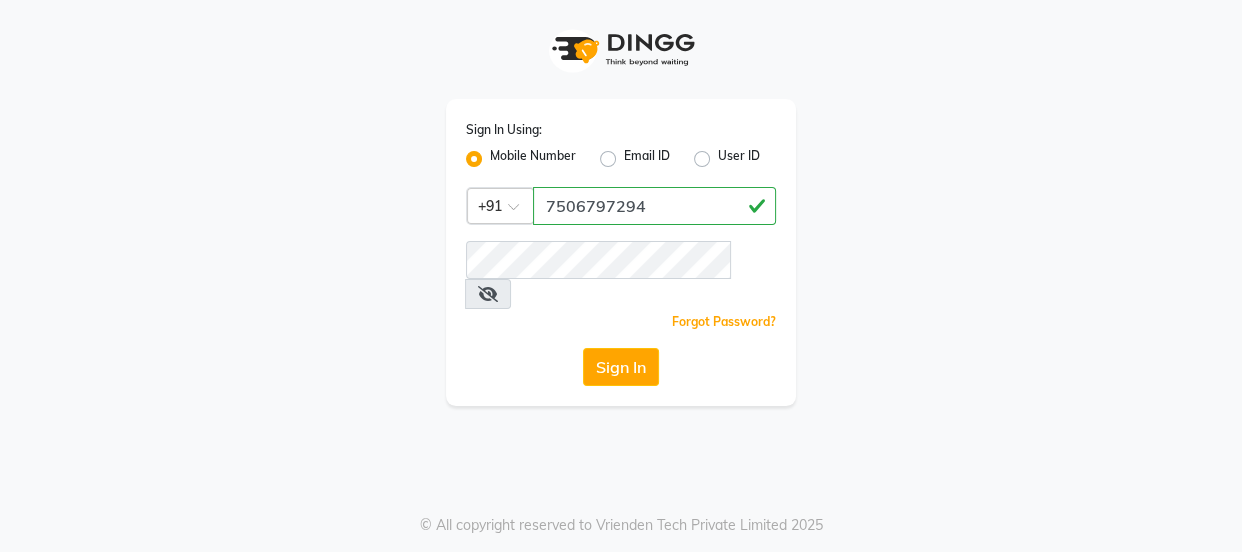 drag, startPoint x: 653, startPoint y: 200, endPoint x: 366, endPoint y: 249, distance: 291.1529 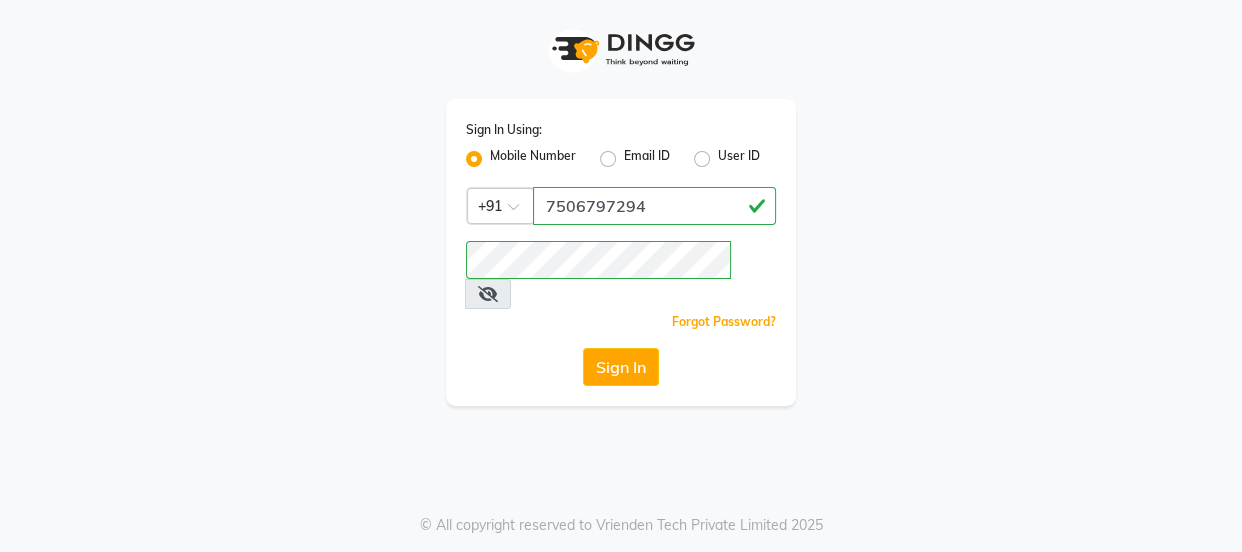 click on "Sign In" 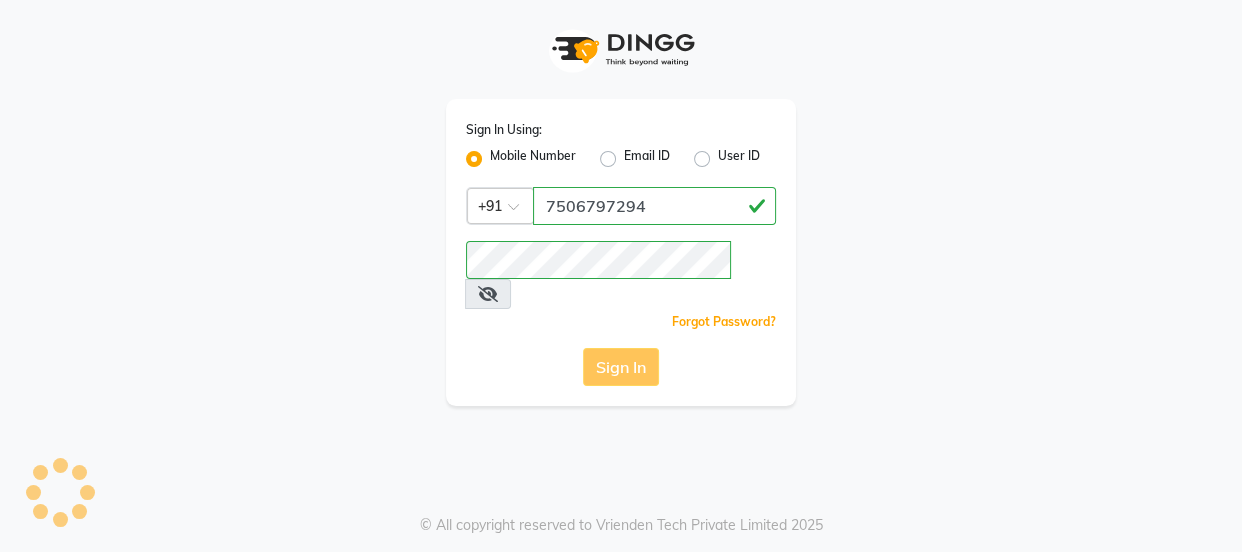 click on "Sign In" 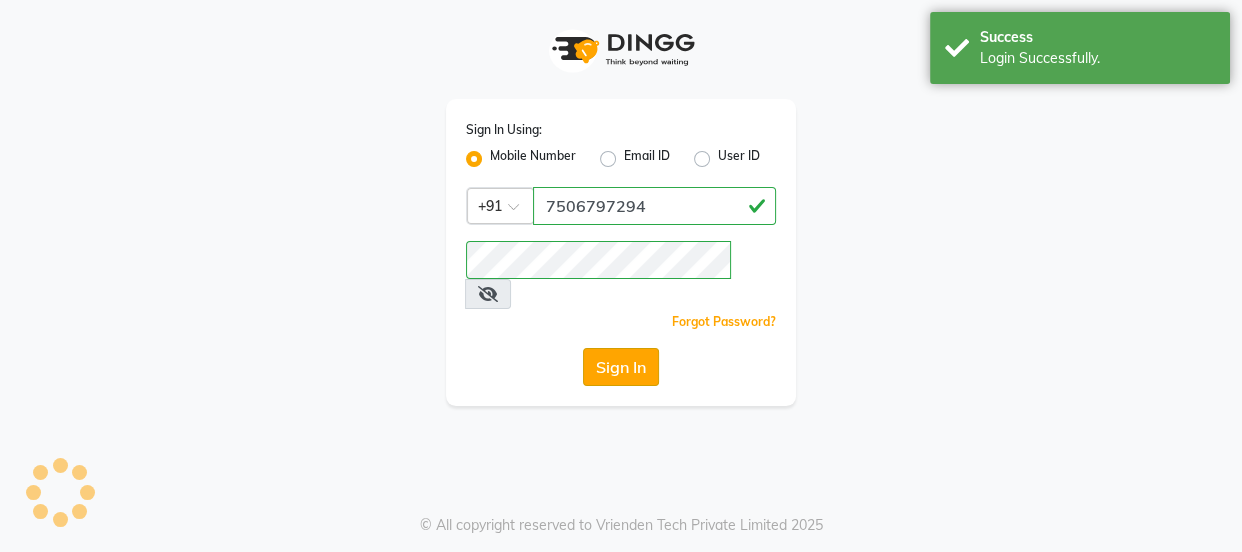 select on "service" 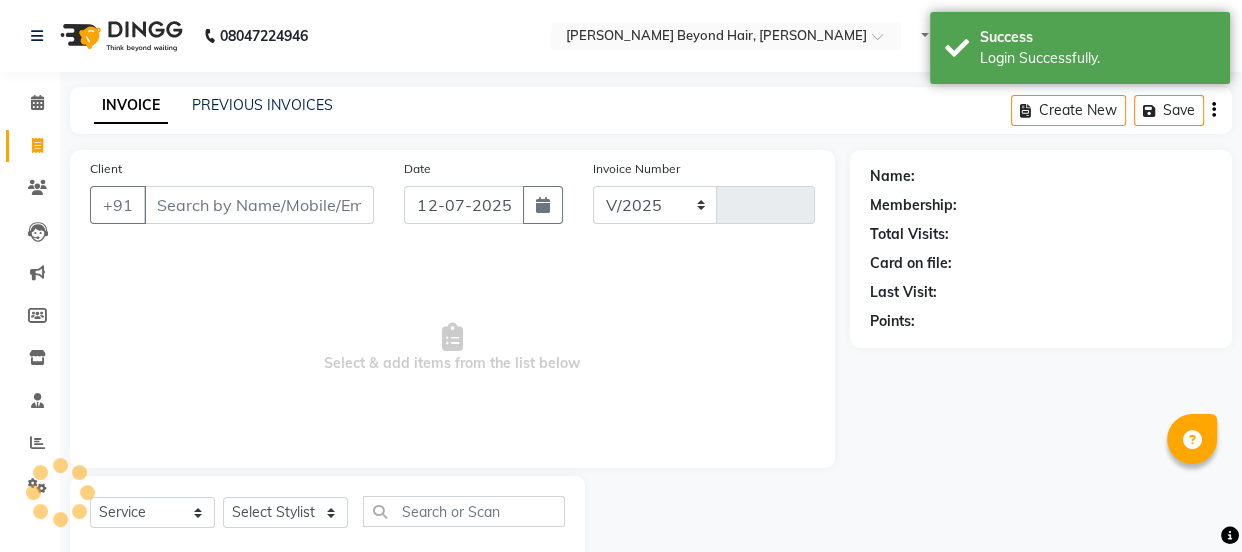 select on "en" 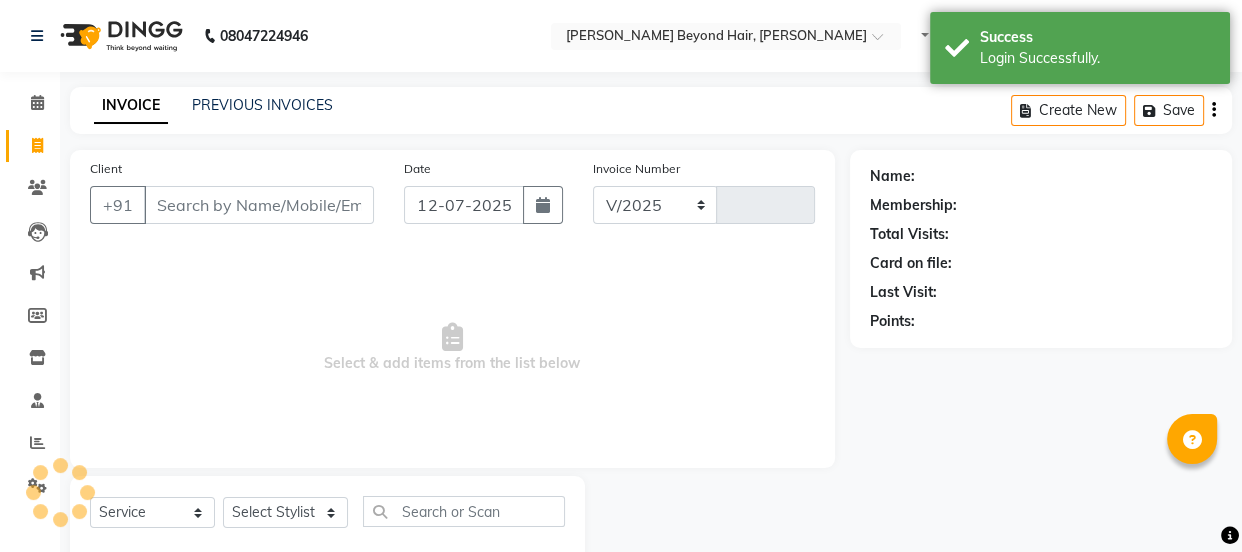 select on "6352" 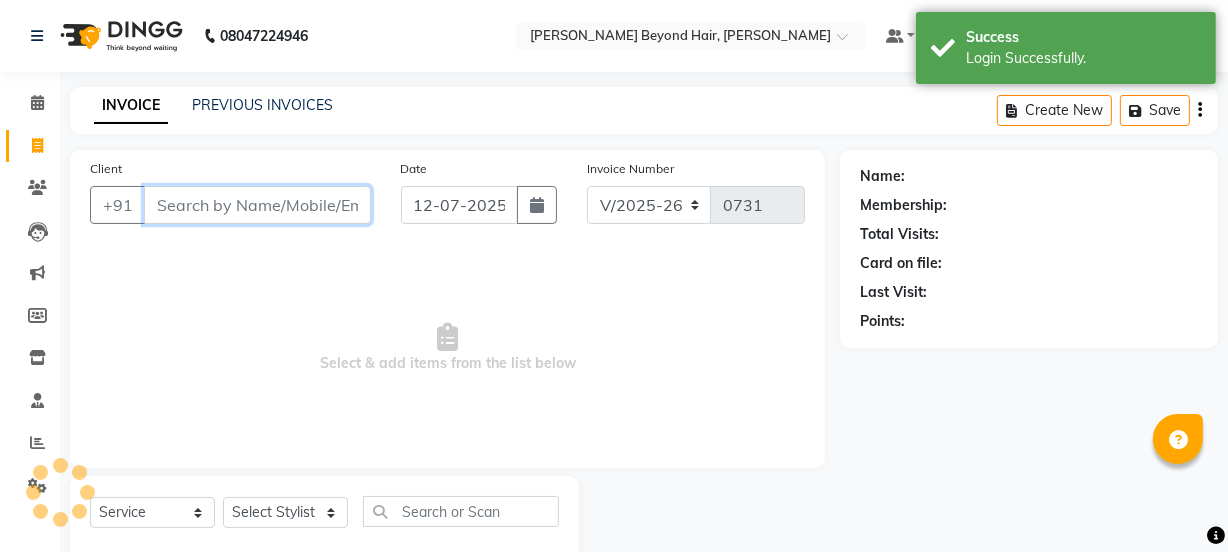 select on "48071" 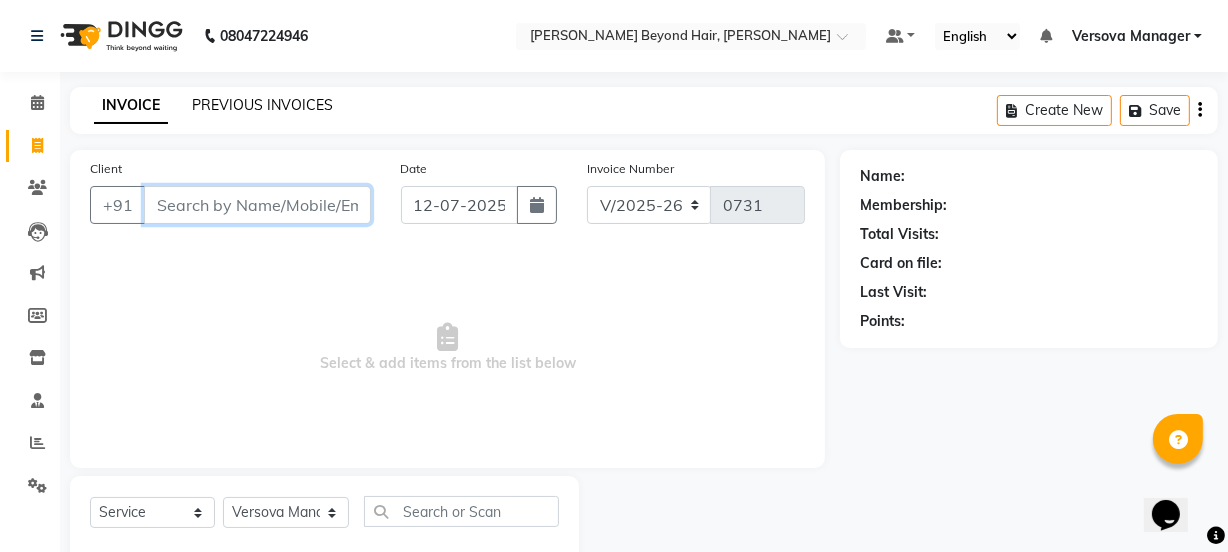 scroll, scrollTop: 0, scrollLeft: 0, axis: both 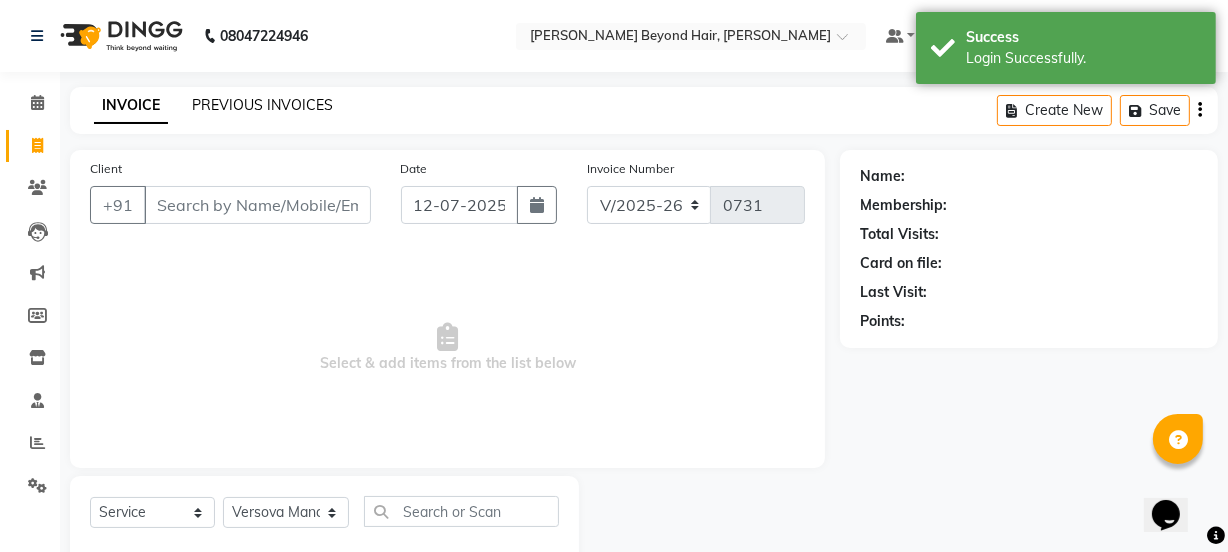 click on "PREVIOUS INVOICES" 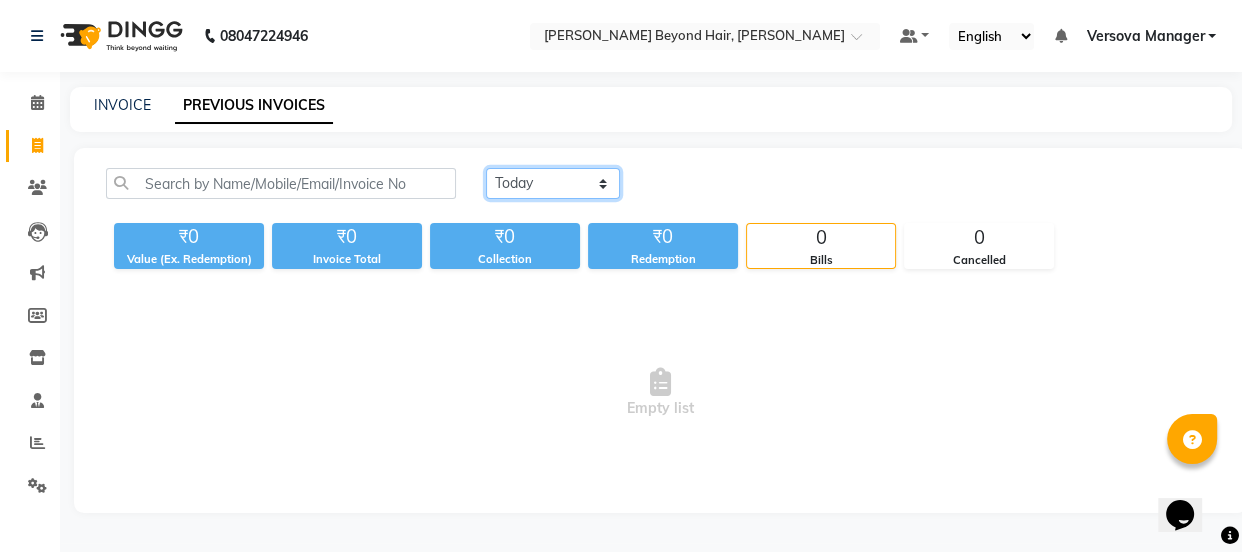 click on "[DATE] [DATE] Custom Range" 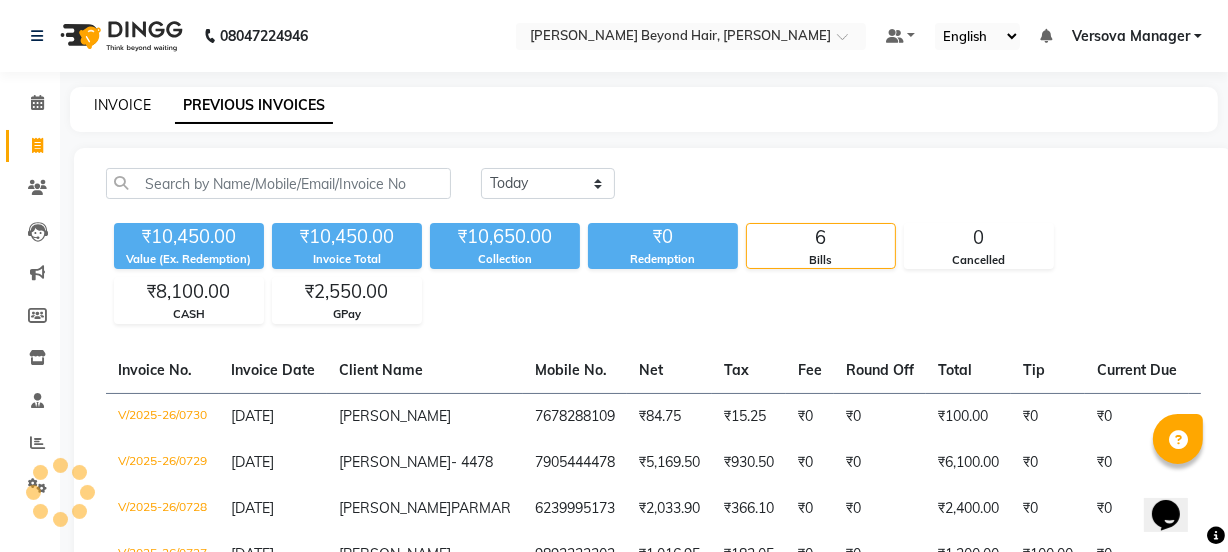 click on "INVOICE" 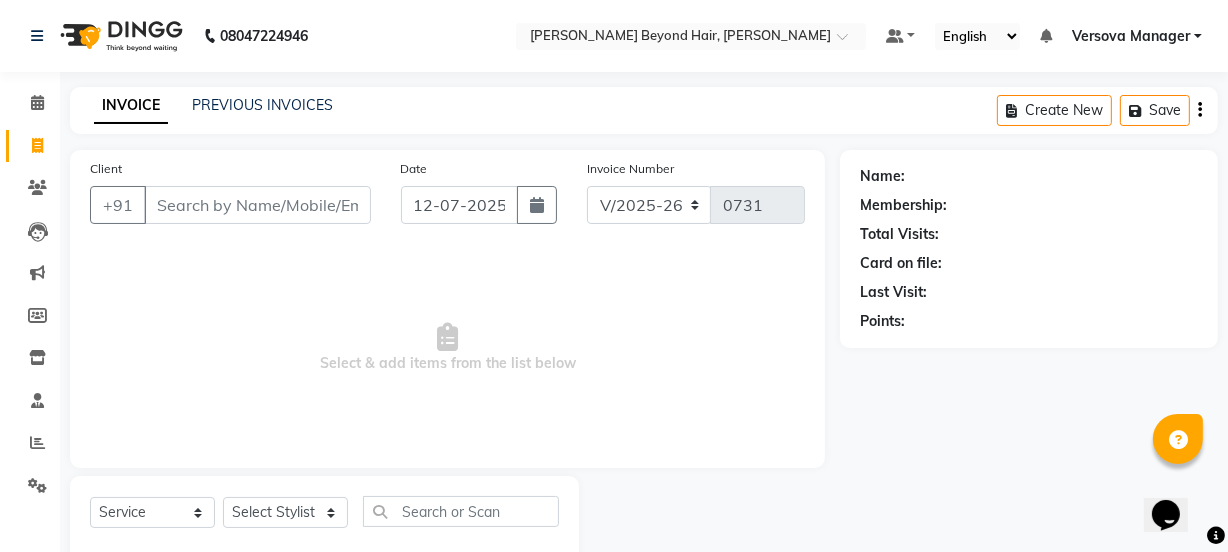 scroll, scrollTop: 50, scrollLeft: 0, axis: vertical 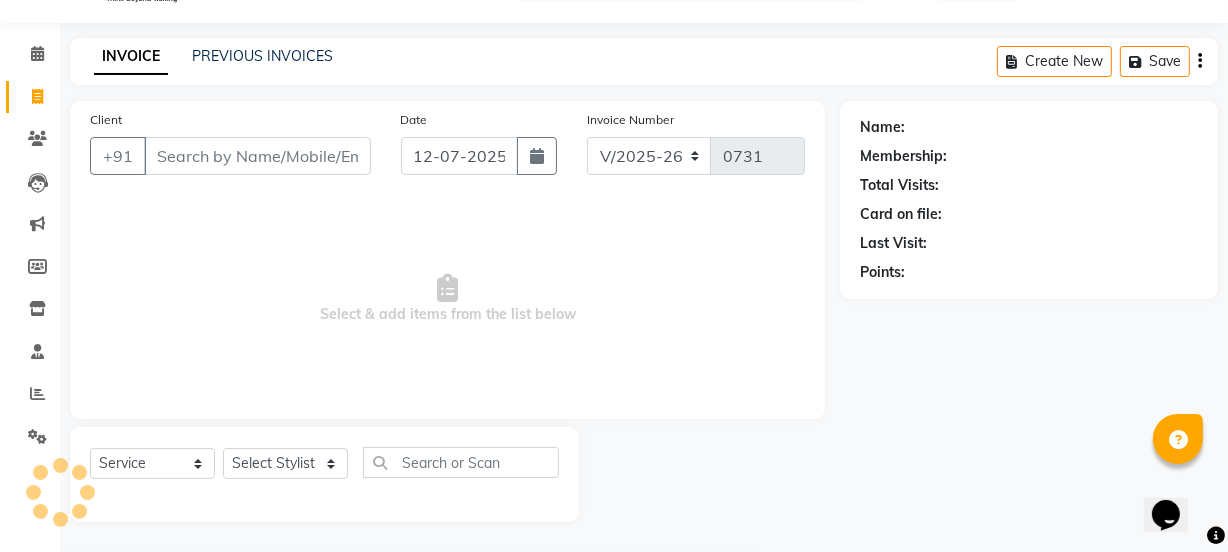 select on "48071" 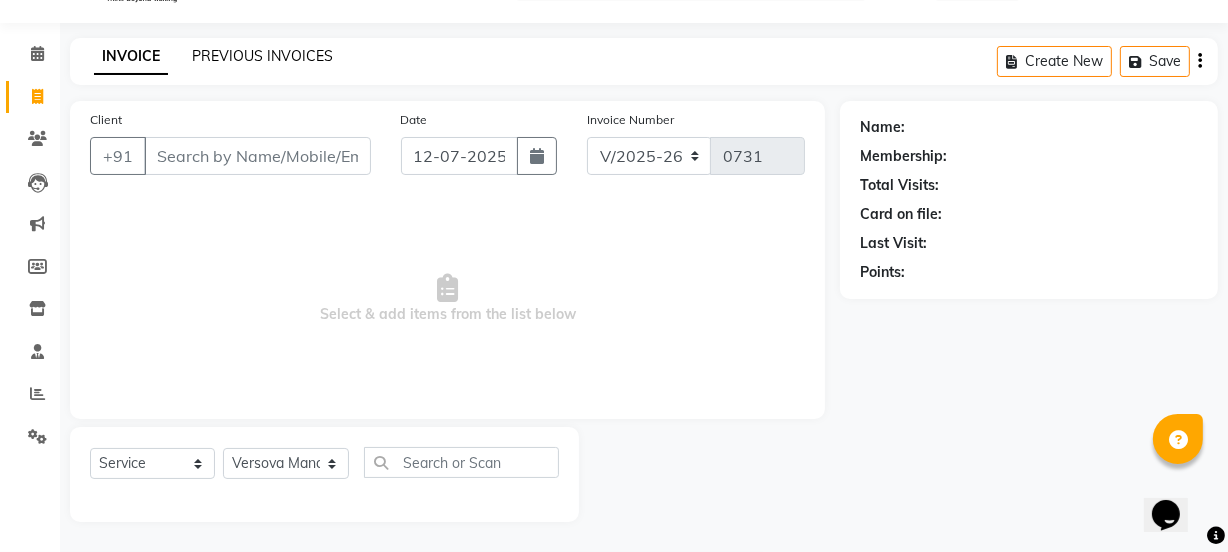 click on "PREVIOUS INVOICES" 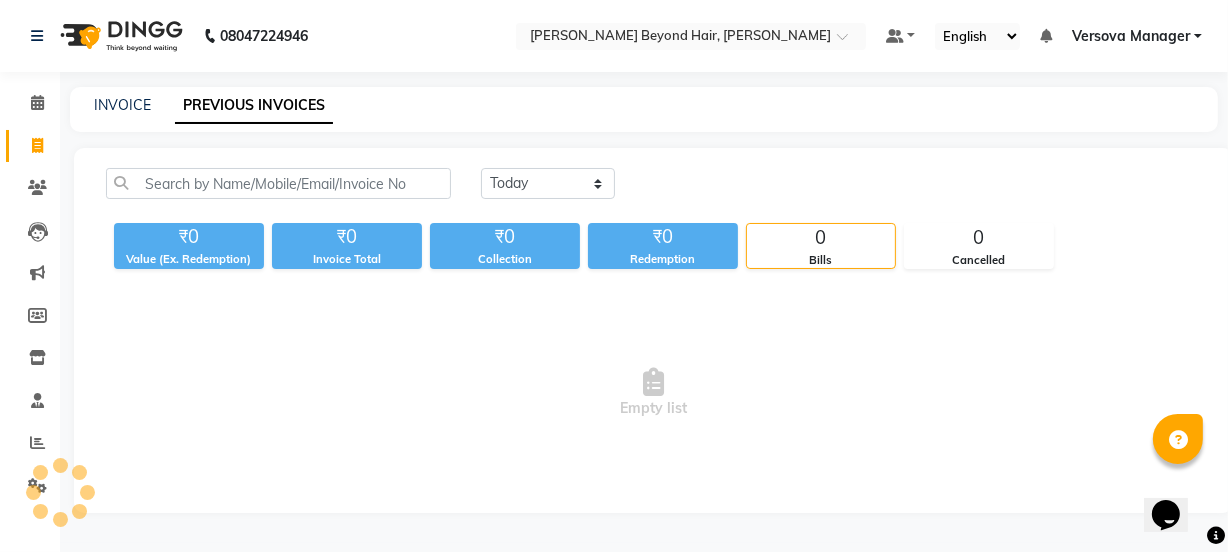 scroll, scrollTop: 0, scrollLeft: 0, axis: both 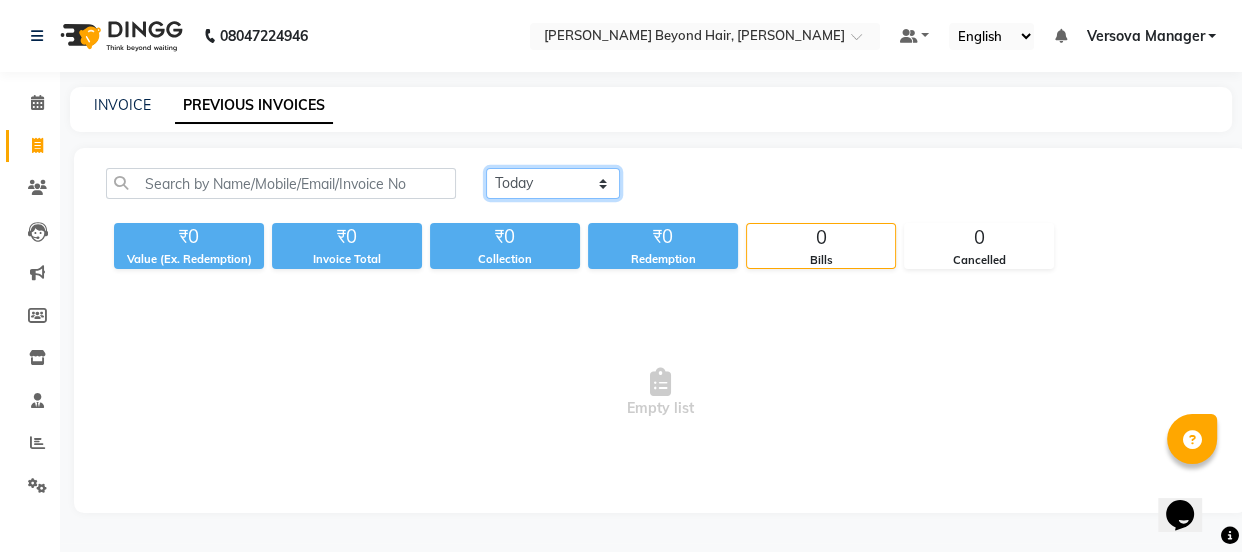 click on "[DATE] [DATE] Custom Range" 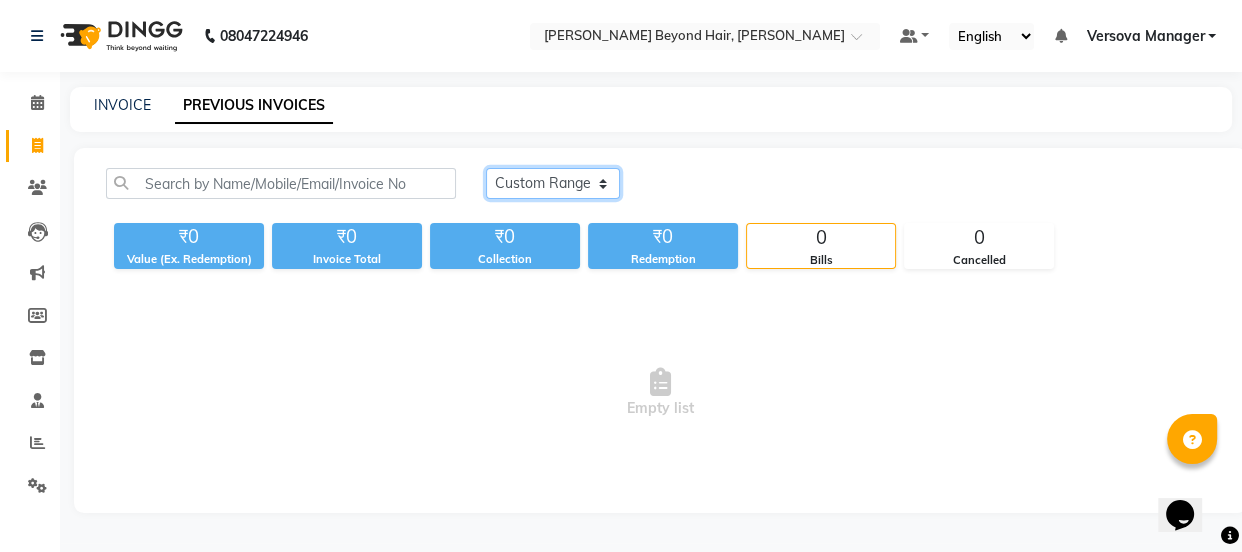 click on "[DATE] [DATE] Custom Range" 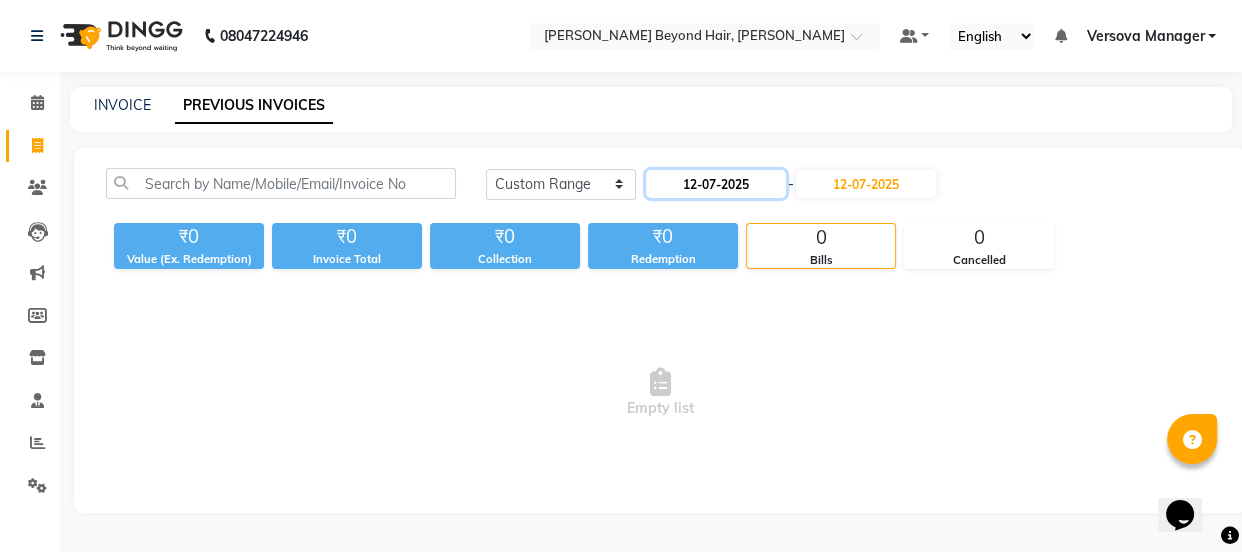 click on "12-07-2025" 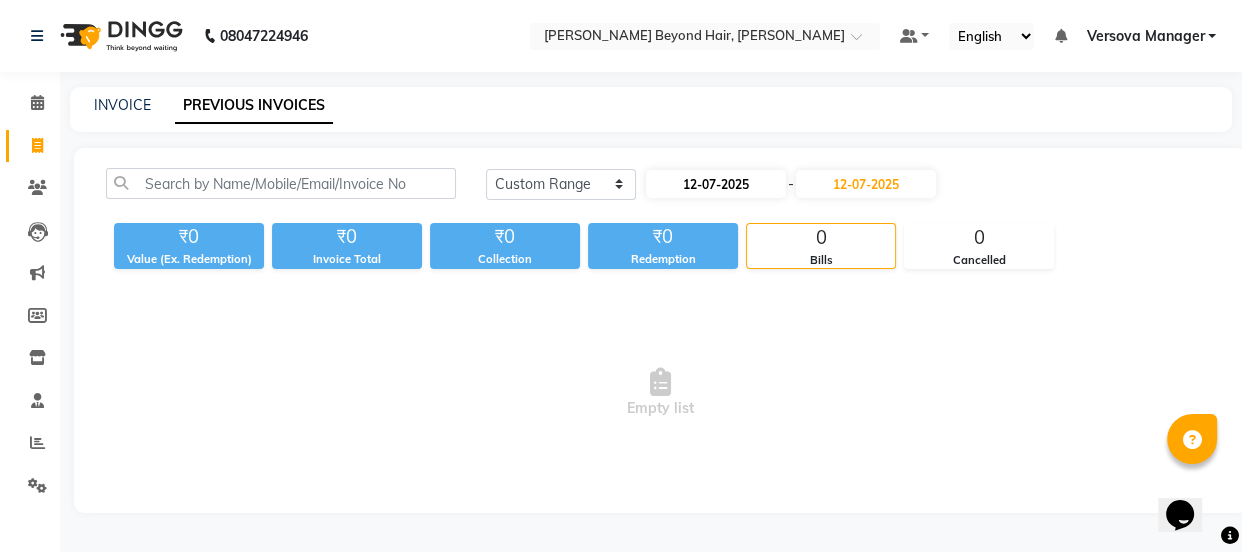 select on "7" 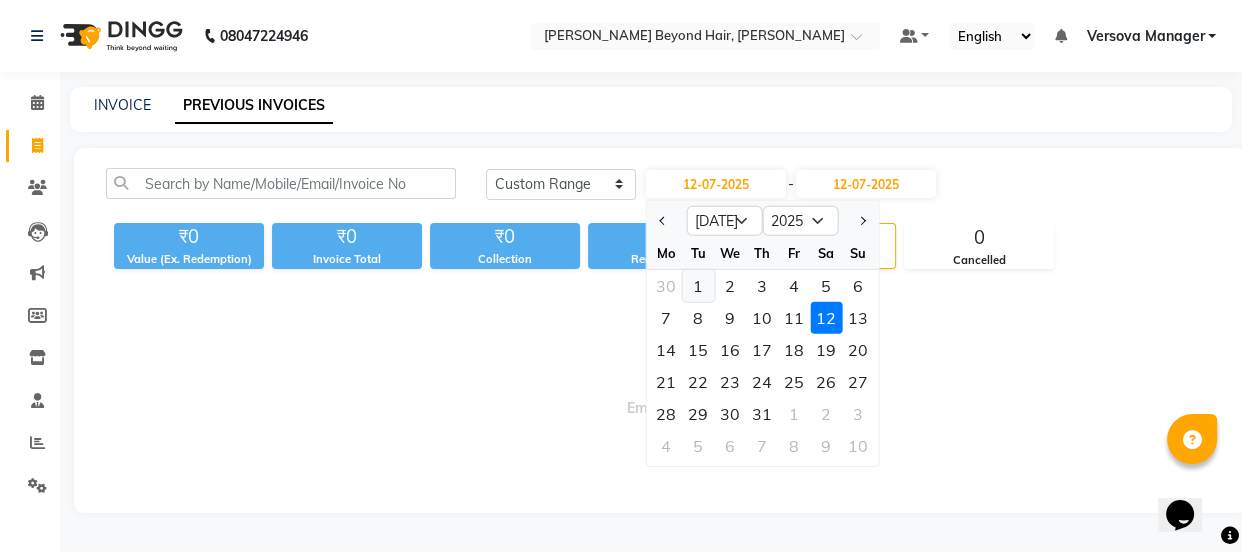 click on "1" 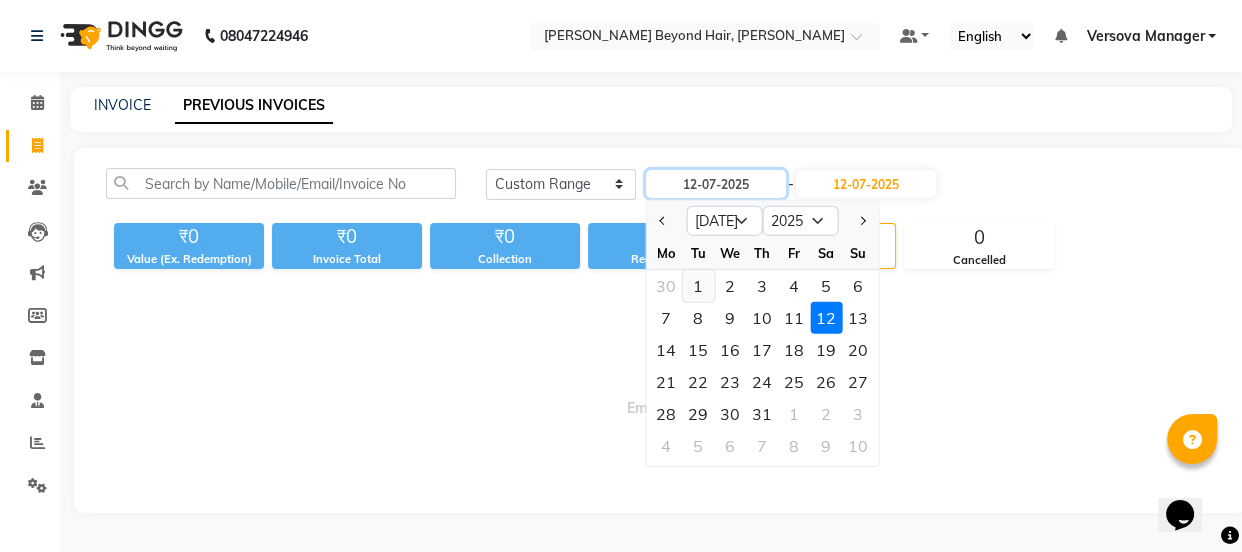 type on "[DATE]" 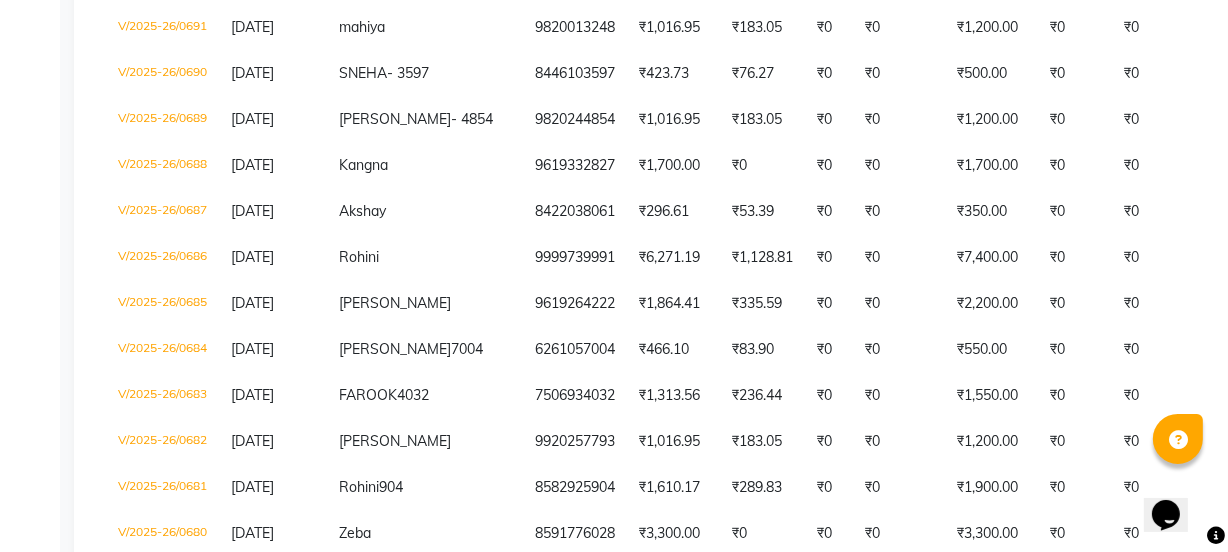 scroll, scrollTop: 2222, scrollLeft: 0, axis: vertical 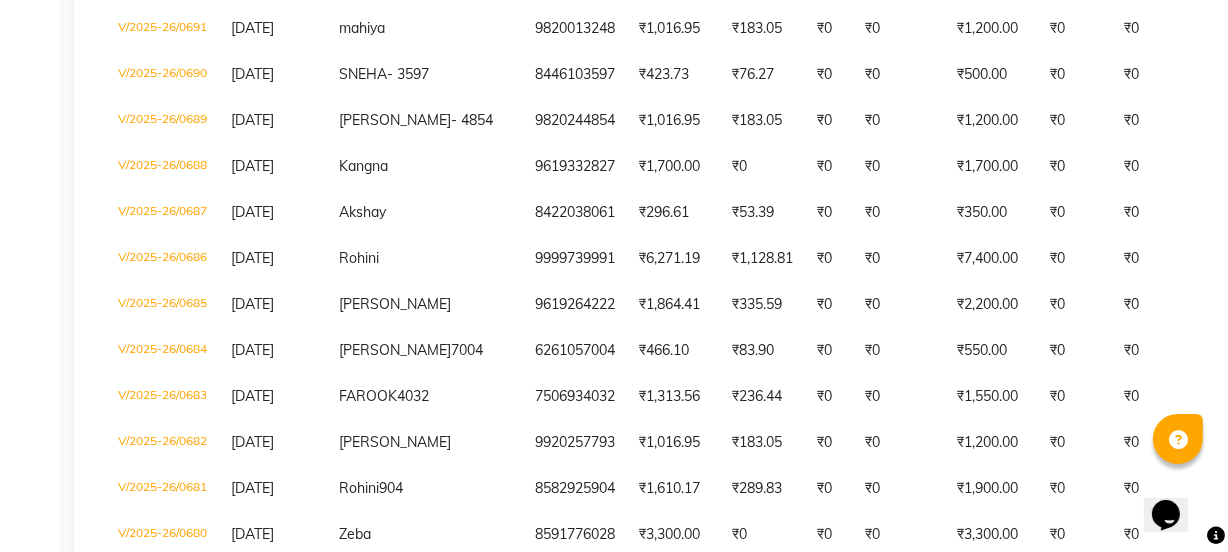 click on "8591776028" 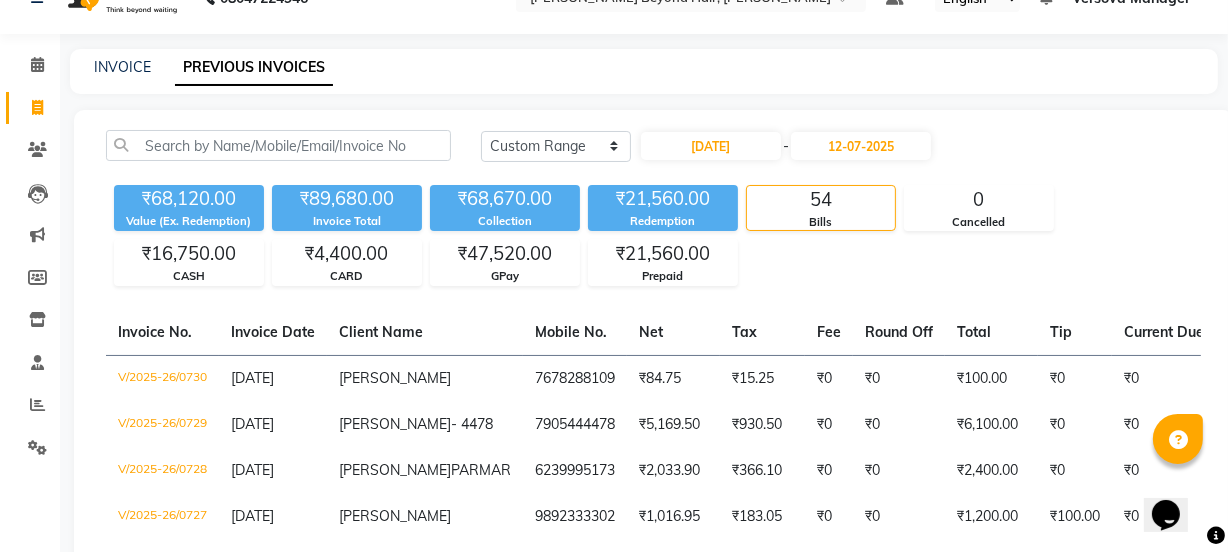 scroll, scrollTop: 0, scrollLeft: 0, axis: both 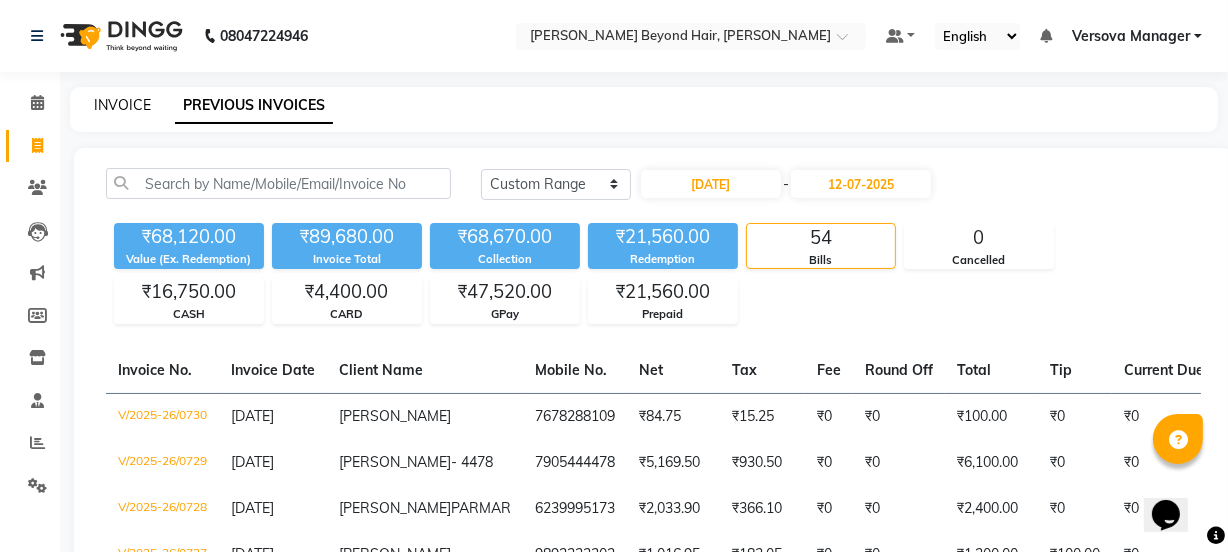 click on "INVOICE" 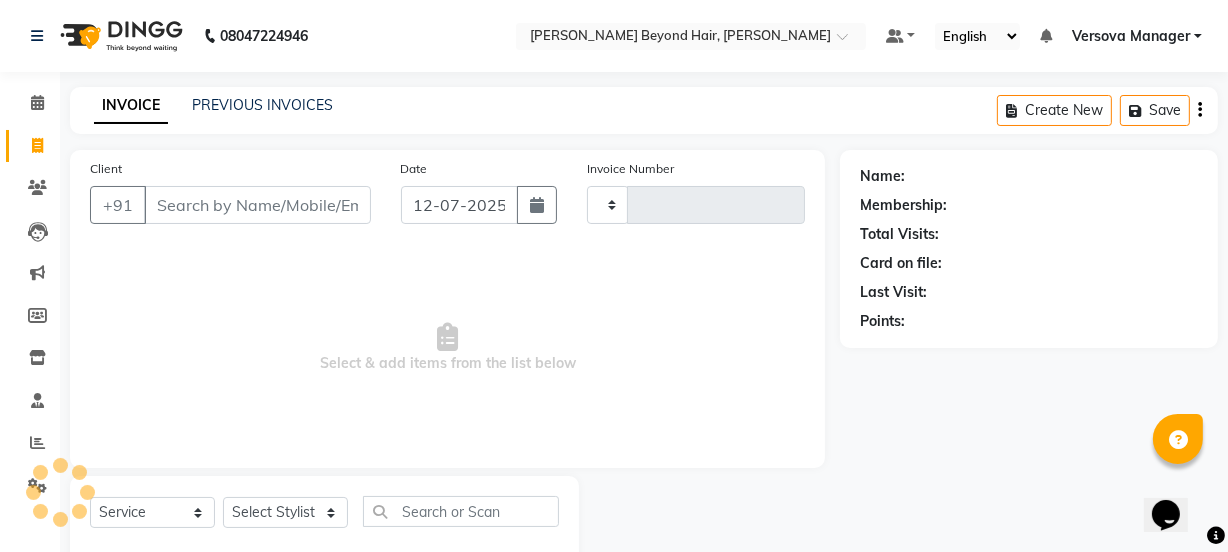 type on "0731" 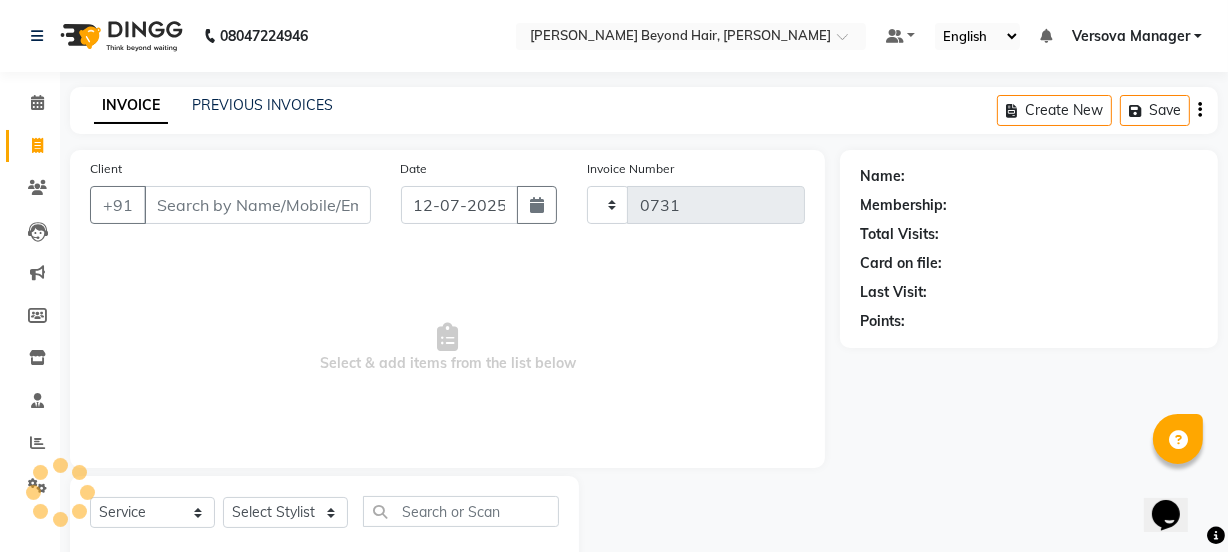 scroll, scrollTop: 50, scrollLeft: 0, axis: vertical 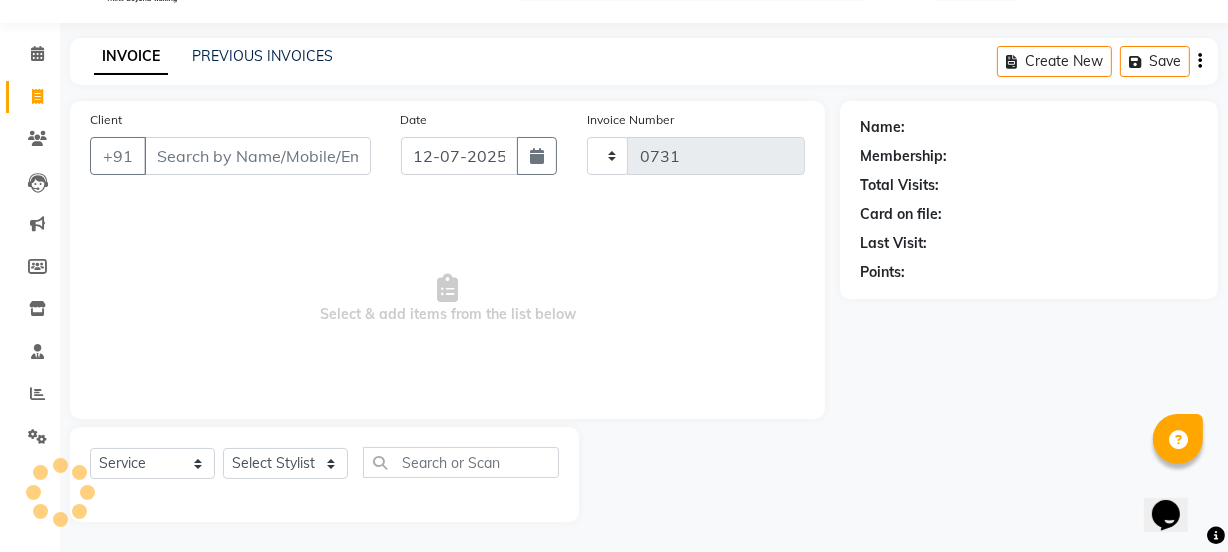 select on "6352" 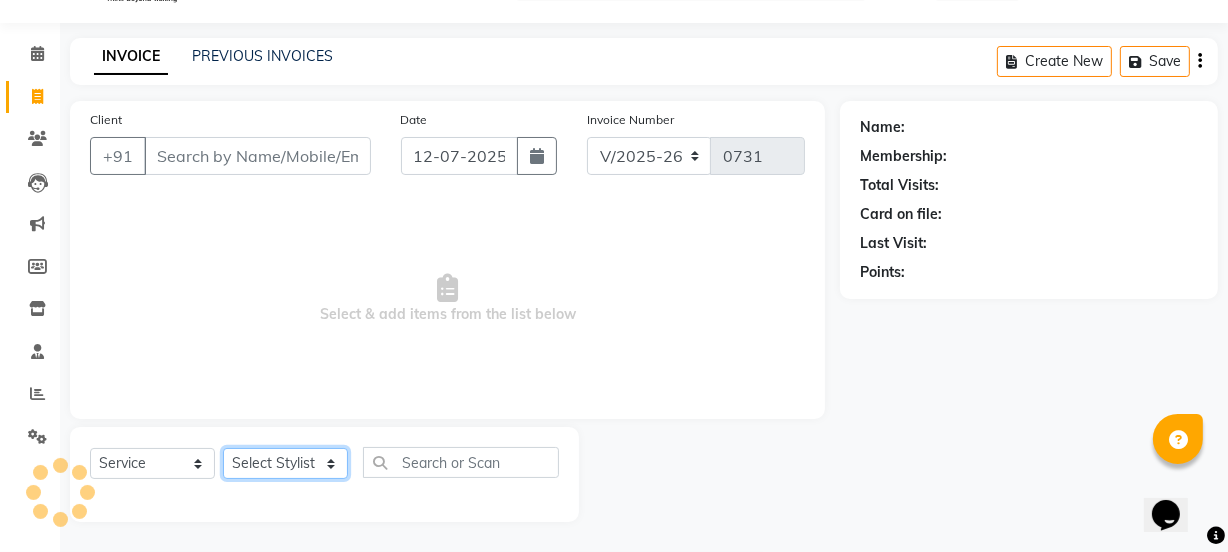 click on "Select Stylist" 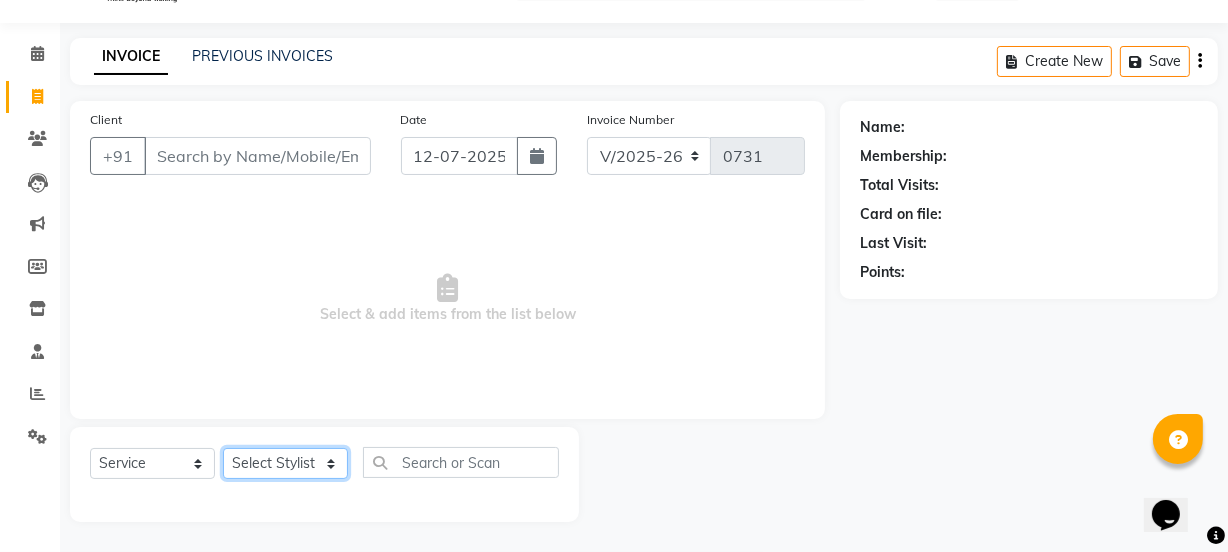 click on "Select Stylist" 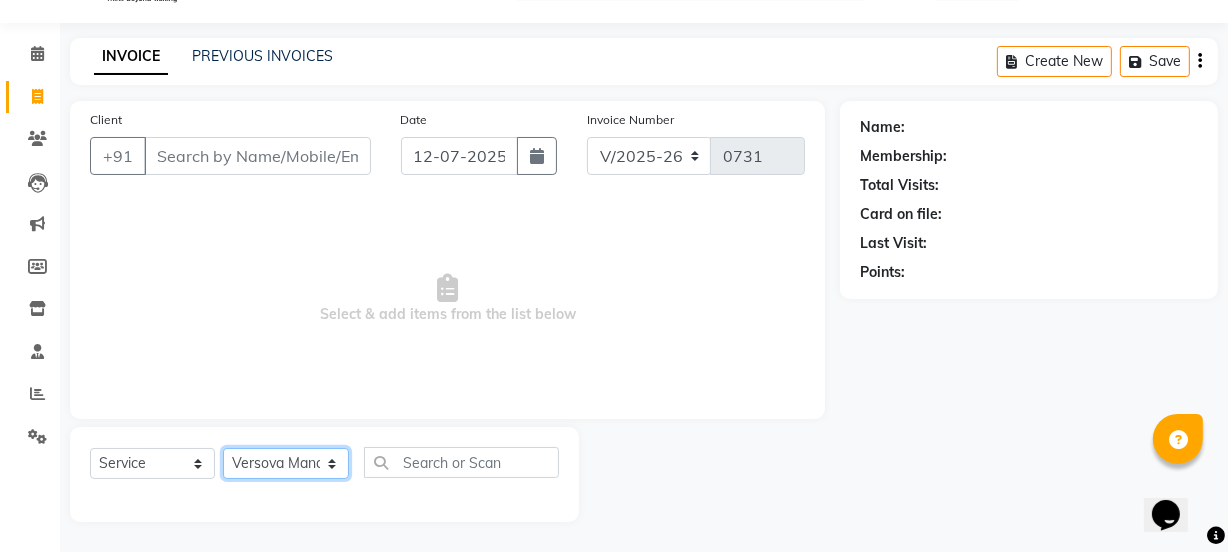 click on "Select Stylist ADMIN [PERSON_NAME]  [PERSON_NAME] [PERSON_NAME]  [PERSON_NAME] [PERSON_NAME] [PERSON_NAME] [PERSON_NAME]  [PERSON_NAME]  [PERSON_NAME]  Sheetal  SIDDHI Sunny  teju  Versova Manager [PERSON_NAME] [PERSON_NAME]" 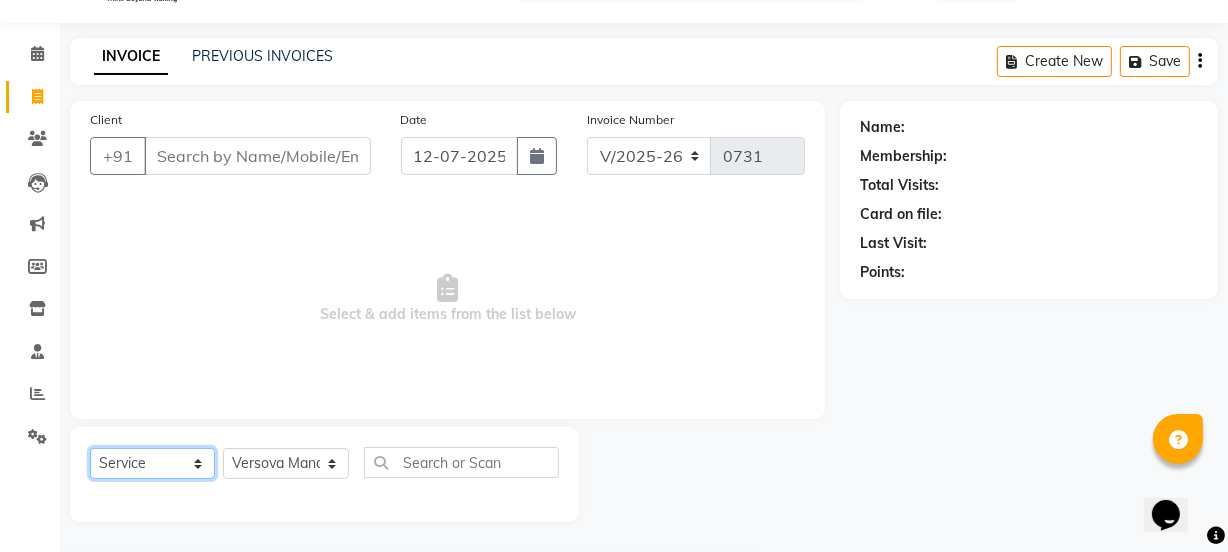 click on "Select  Service  Product  Membership  Package Voucher Prepaid Gift Card" 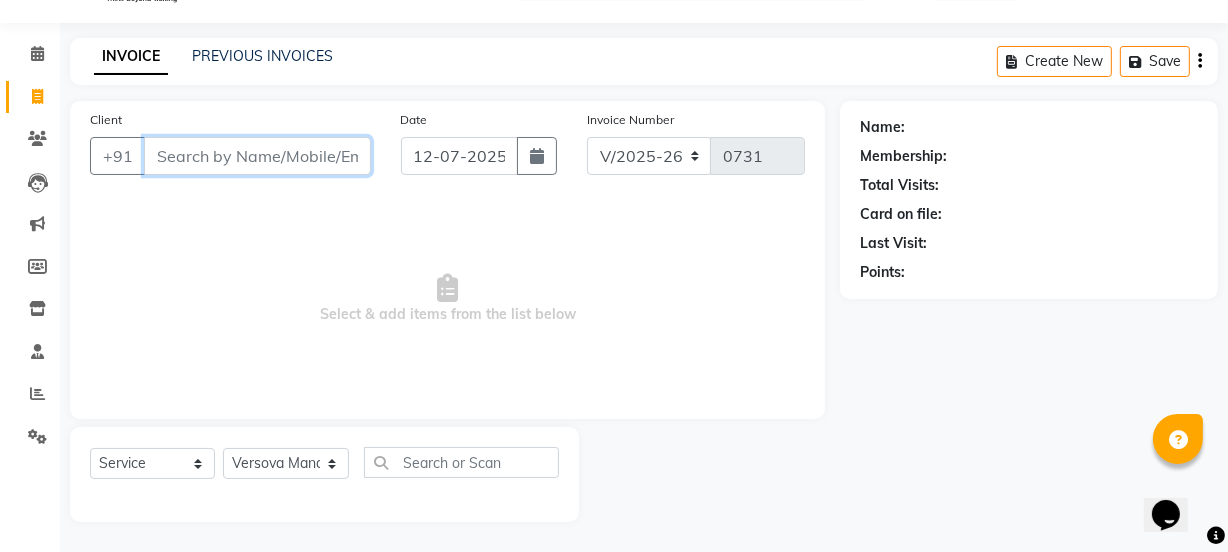 click on "Client" at bounding box center (257, 156) 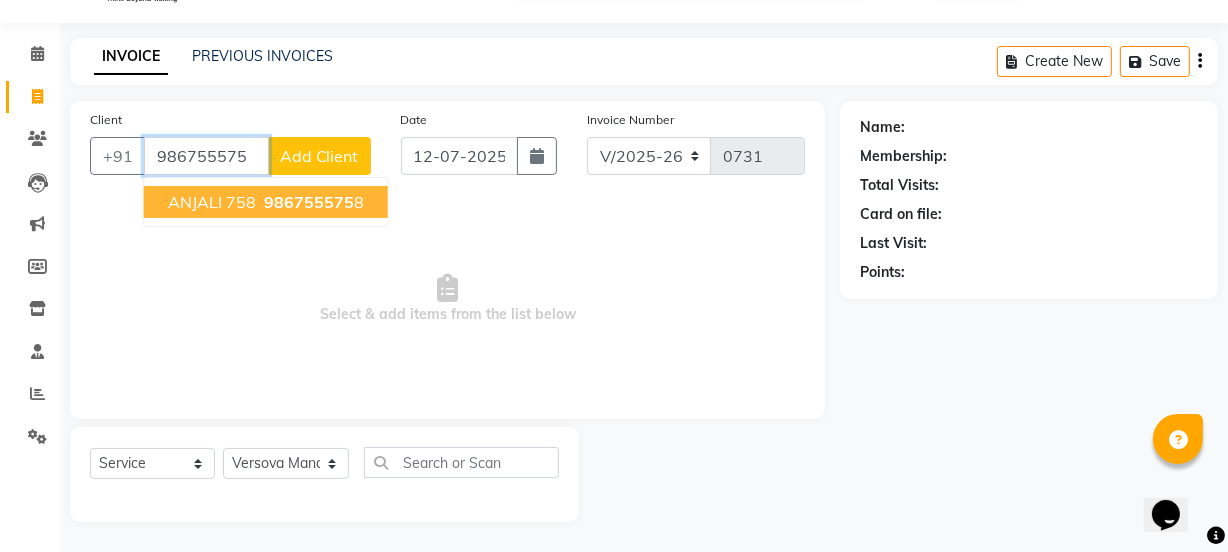 click on "ANJALI 758" at bounding box center (212, 202) 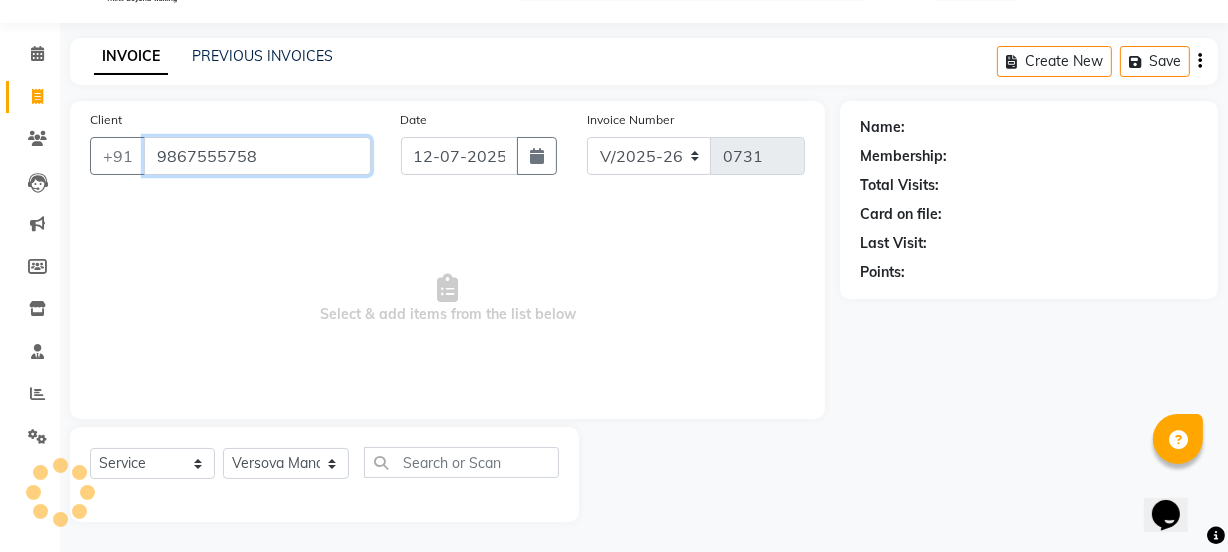 type on "9867555758" 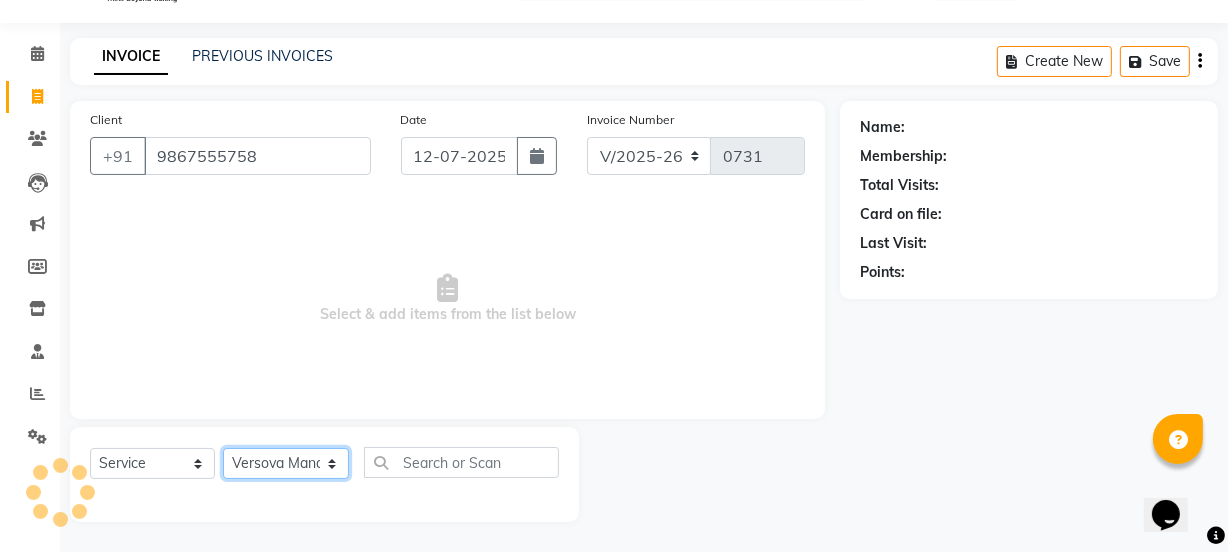 click on "Select Stylist ADMIN [PERSON_NAME]  [PERSON_NAME] [PERSON_NAME]  [PERSON_NAME] [PERSON_NAME] [PERSON_NAME] [PERSON_NAME]  [PERSON_NAME]  [PERSON_NAME]  Sheetal  SIDDHI Sunny  teju  Versova Manager [PERSON_NAME] [PERSON_NAME]" 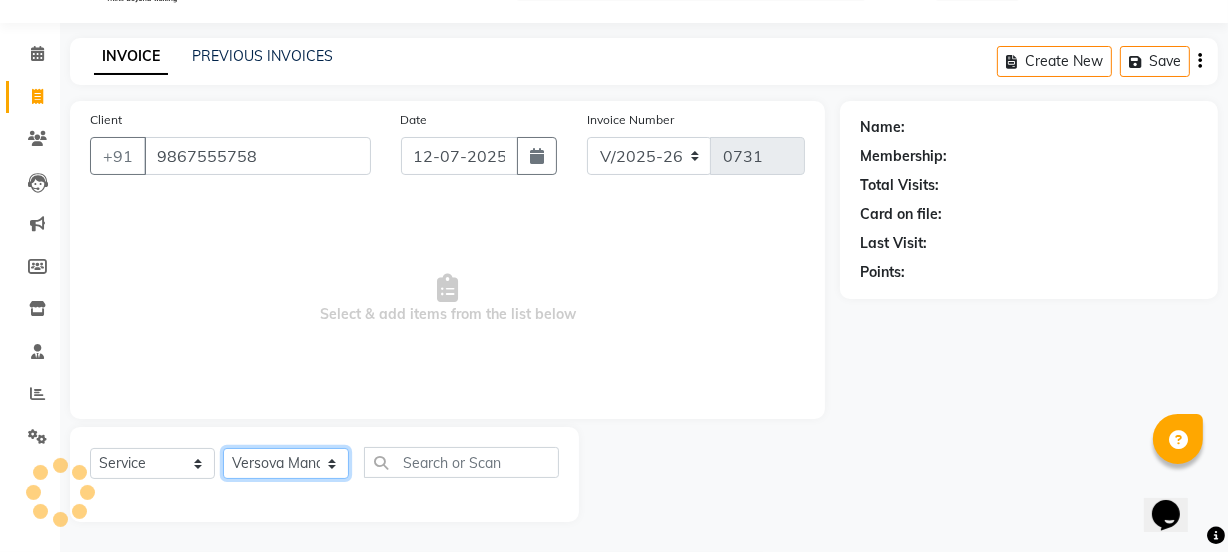 select on "47583" 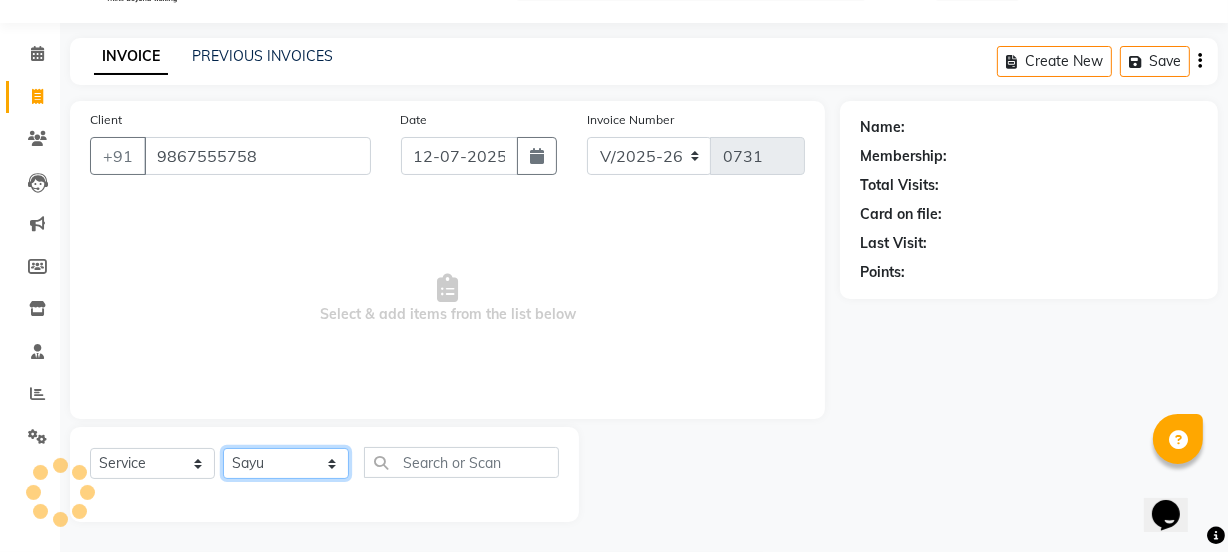 click on "Select Stylist ADMIN [PERSON_NAME]  [PERSON_NAME] [PERSON_NAME]  [PERSON_NAME] [PERSON_NAME] [PERSON_NAME] [PERSON_NAME]  [PERSON_NAME]  [PERSON_NAME]  Sheetal  SIDDHI Sunny  teju  Versova Manager [PERSON_NAME] [PERSON_NAME]" 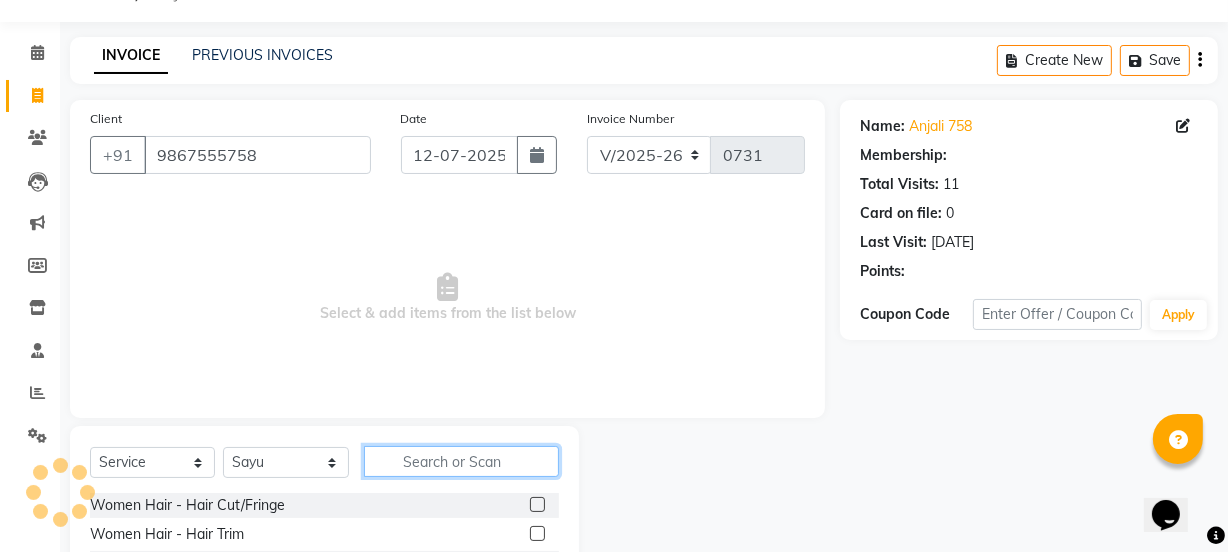 click 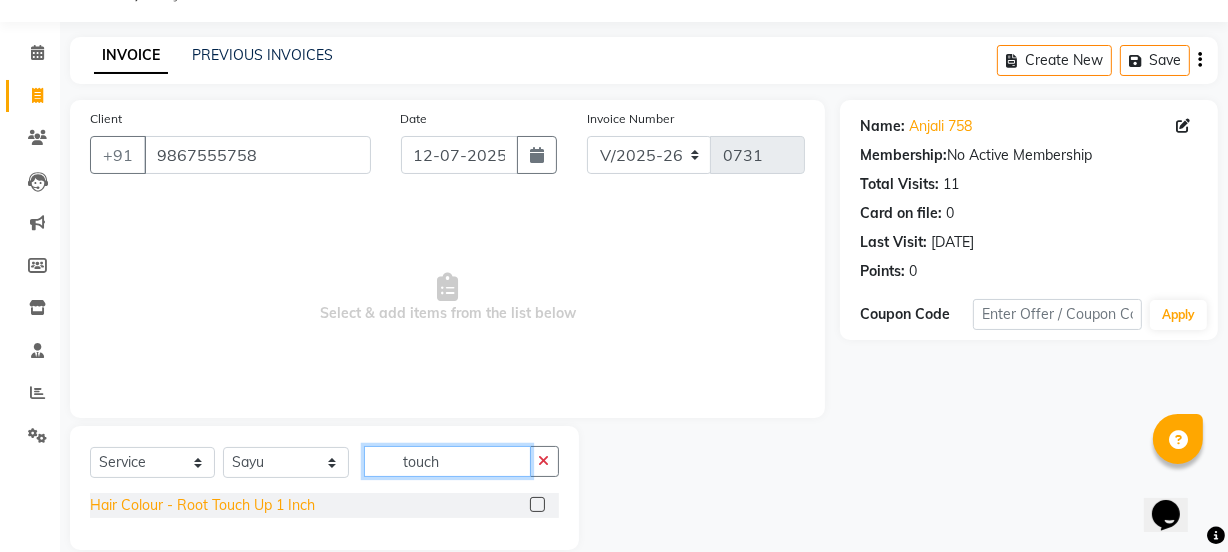 type on "touch" 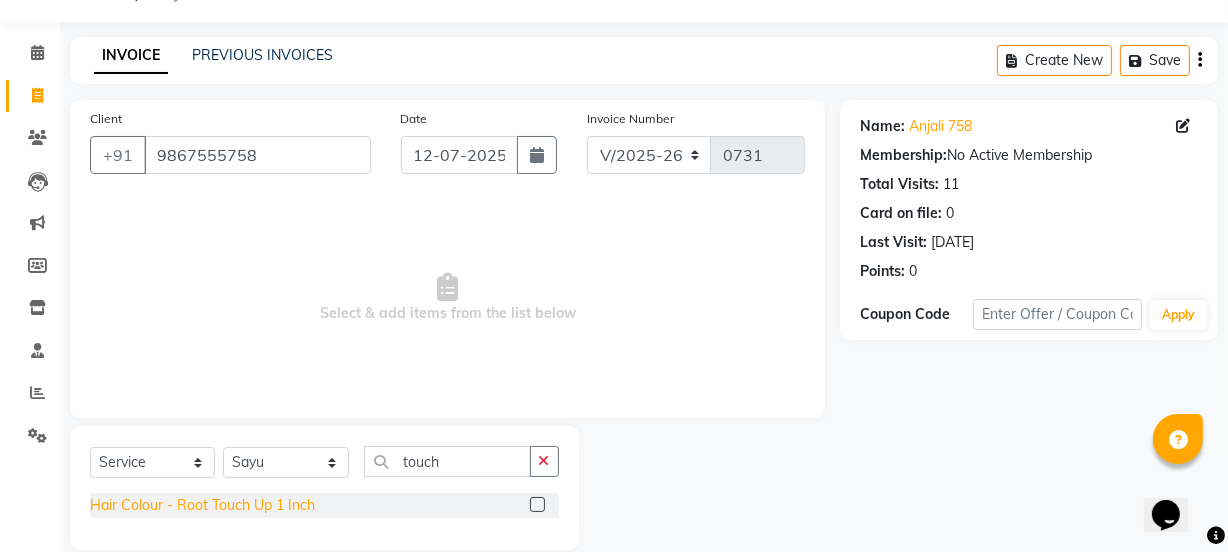click on "Hair Colour  - Root Touch Up 1 Inch" 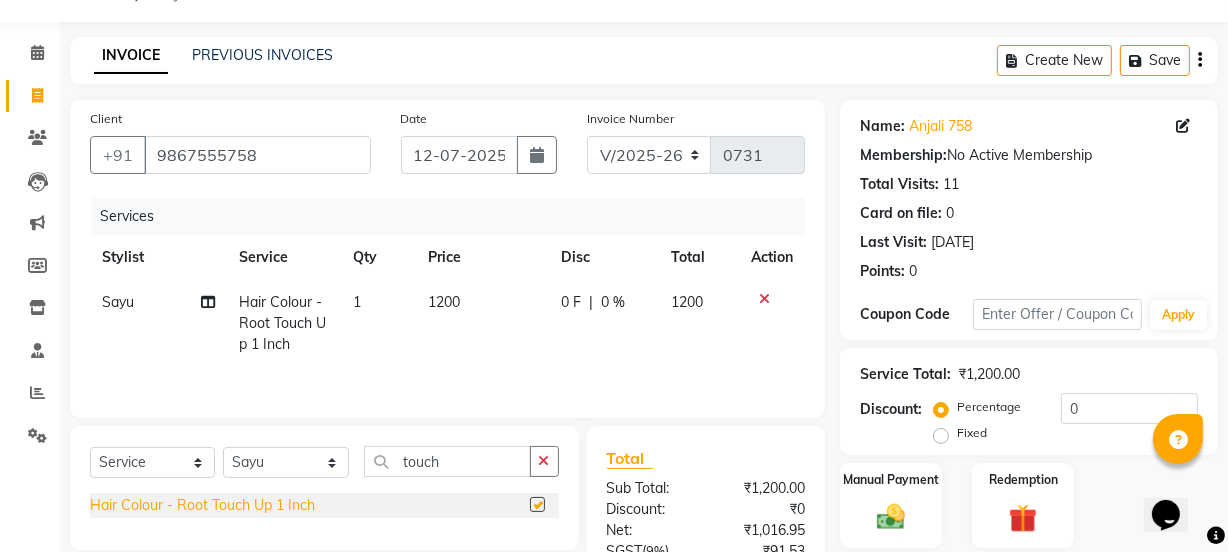 checkbox on "false" 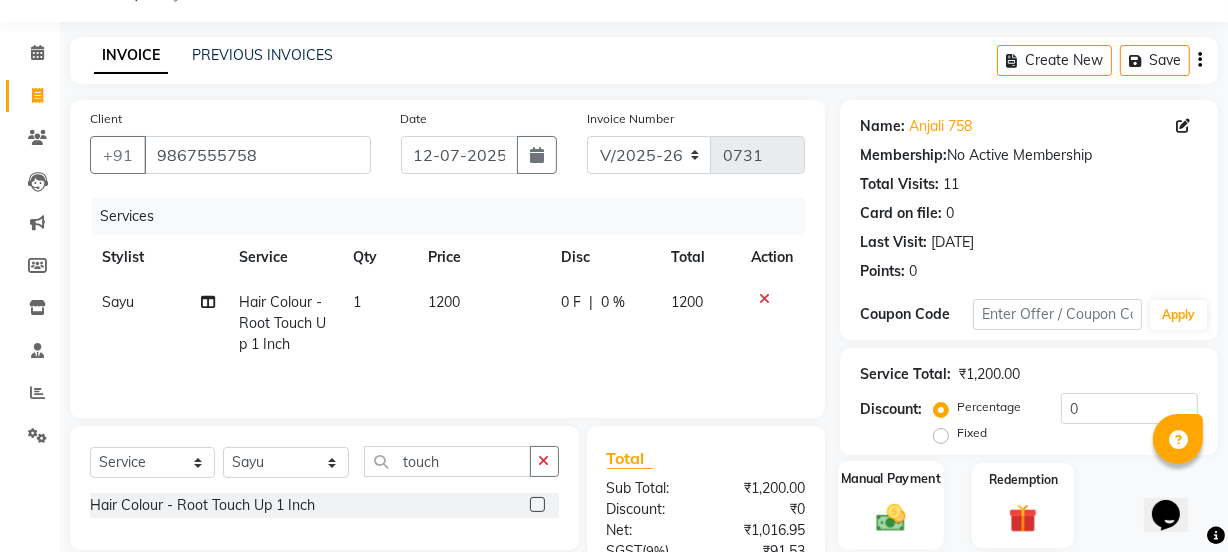 click 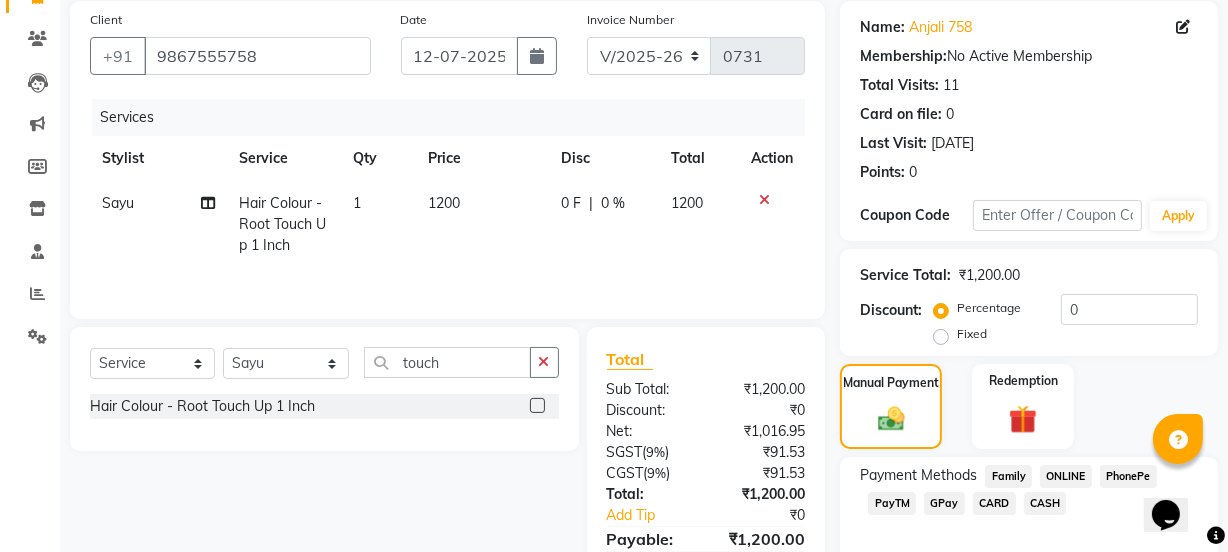 scroll, scrollTop: 249, scrollLeft: 0, axis: vertical 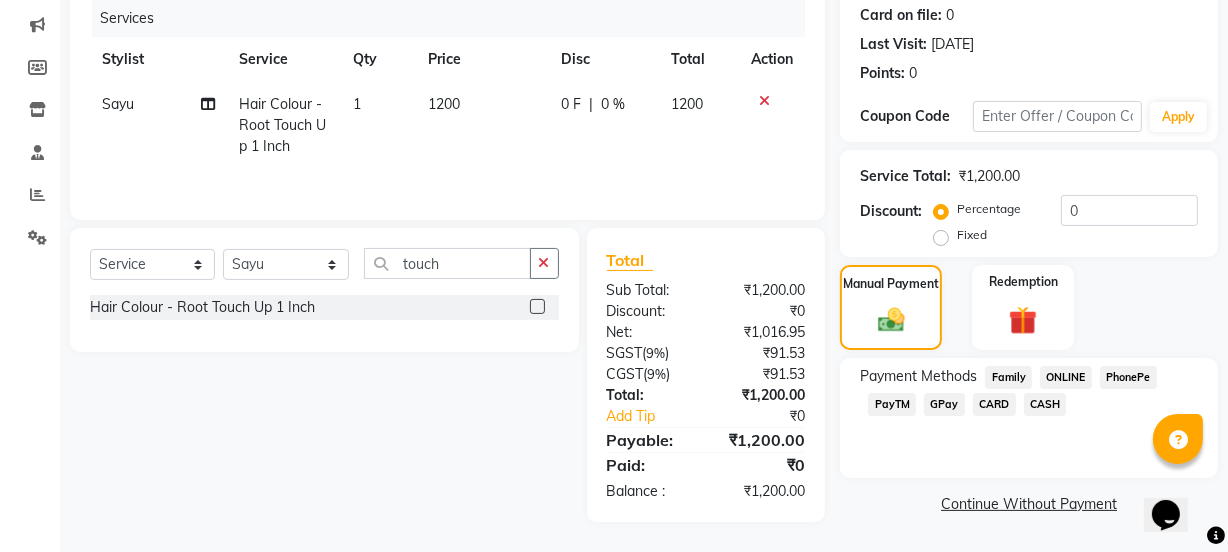 click on "GPay" 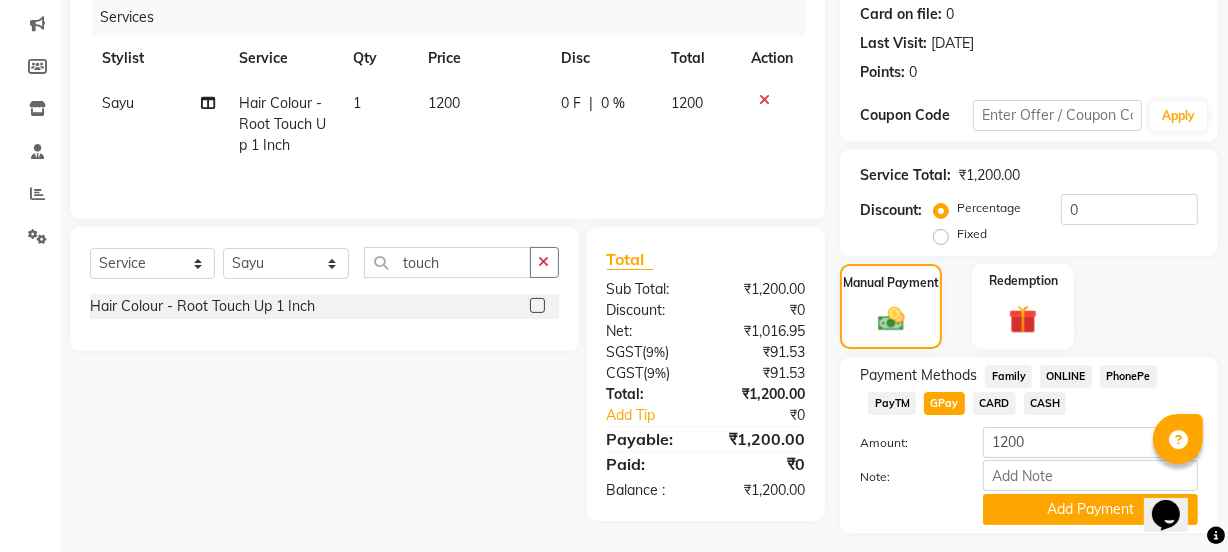click on "CASH" 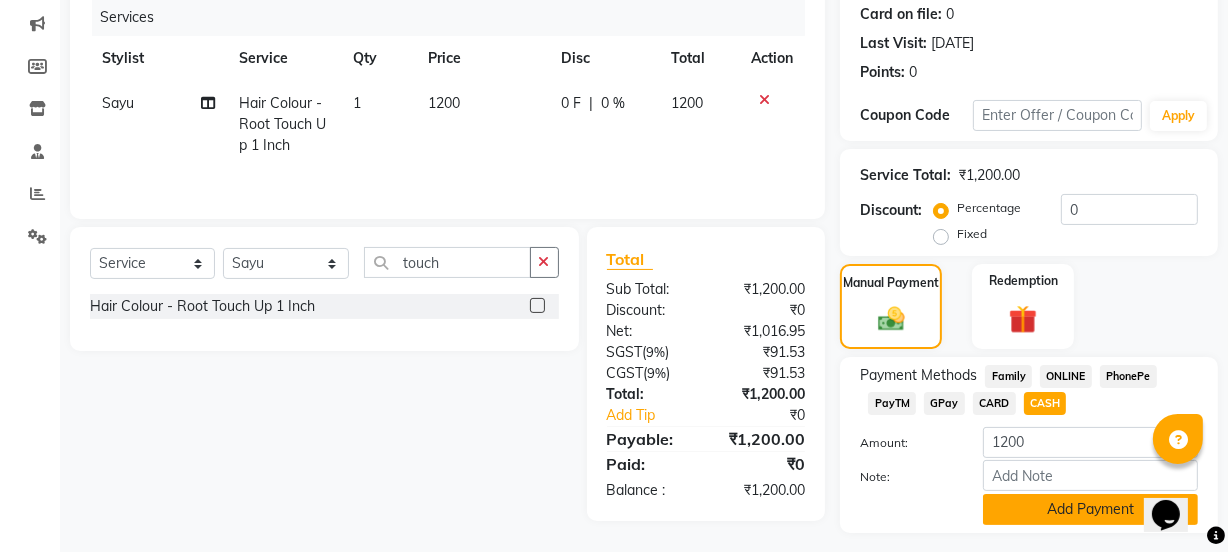 click on "Add Payment" 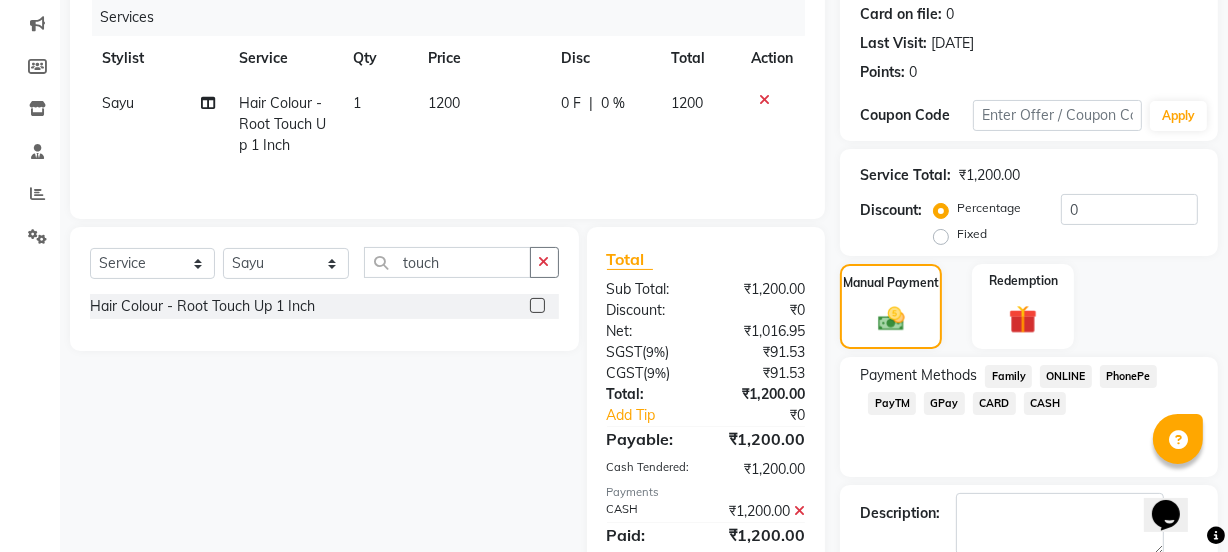 scroll, scrollTop: 357, scrollLeft: 0, axis: vertical 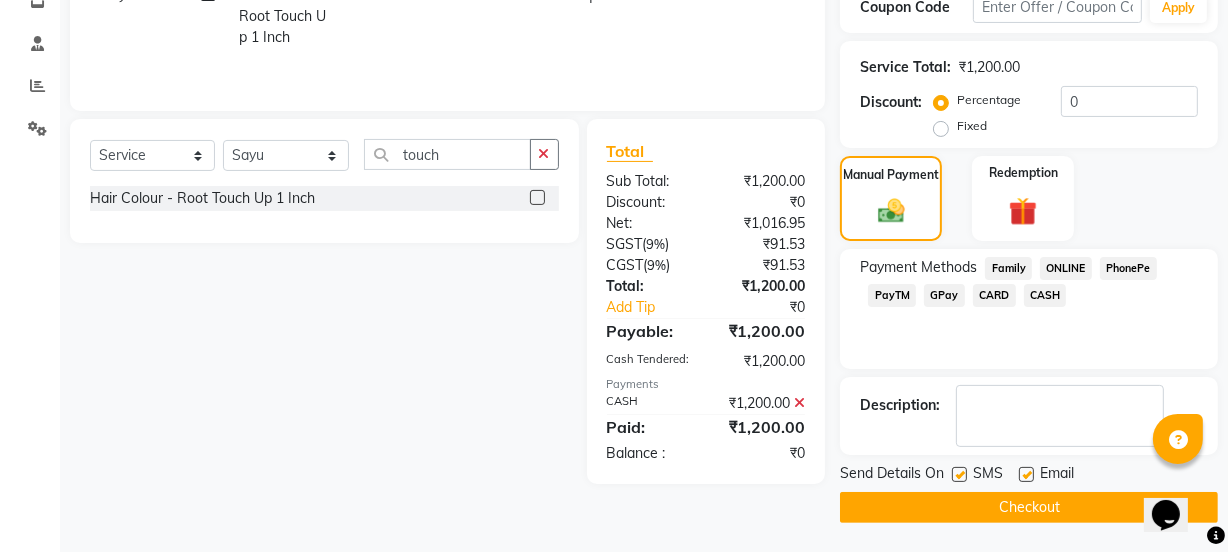 click 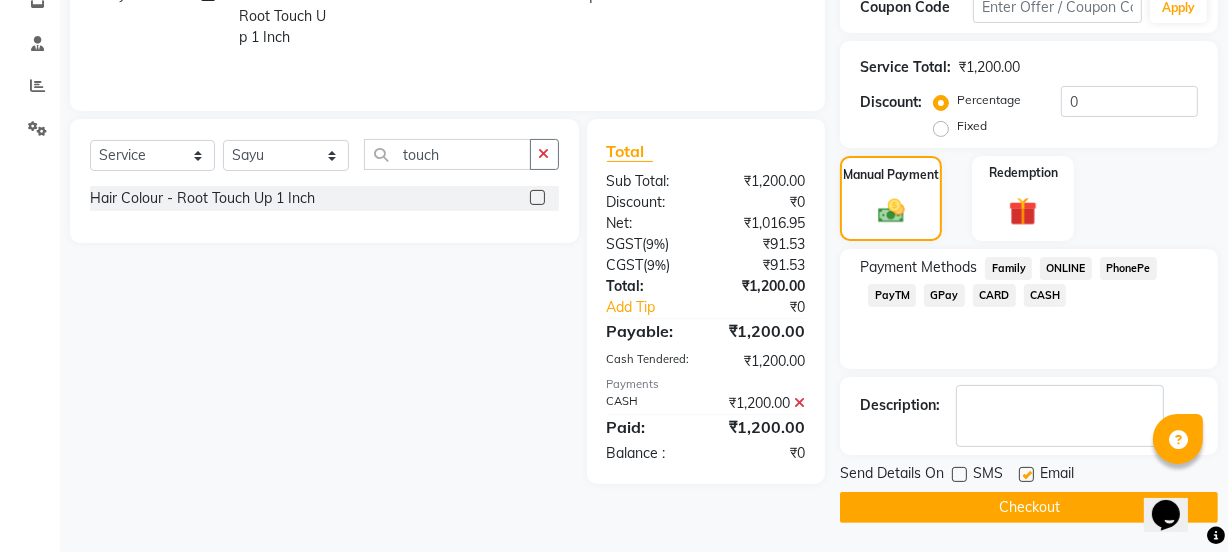 click on "Checkout" 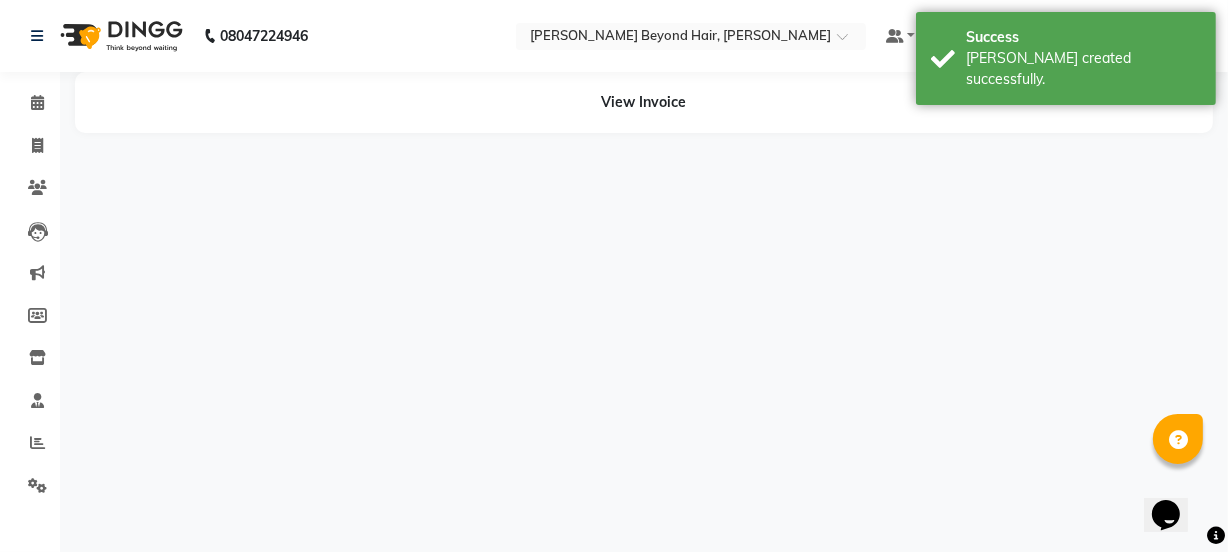 scroll, scrollTop: 0, scrollLeft: 0, axis: both 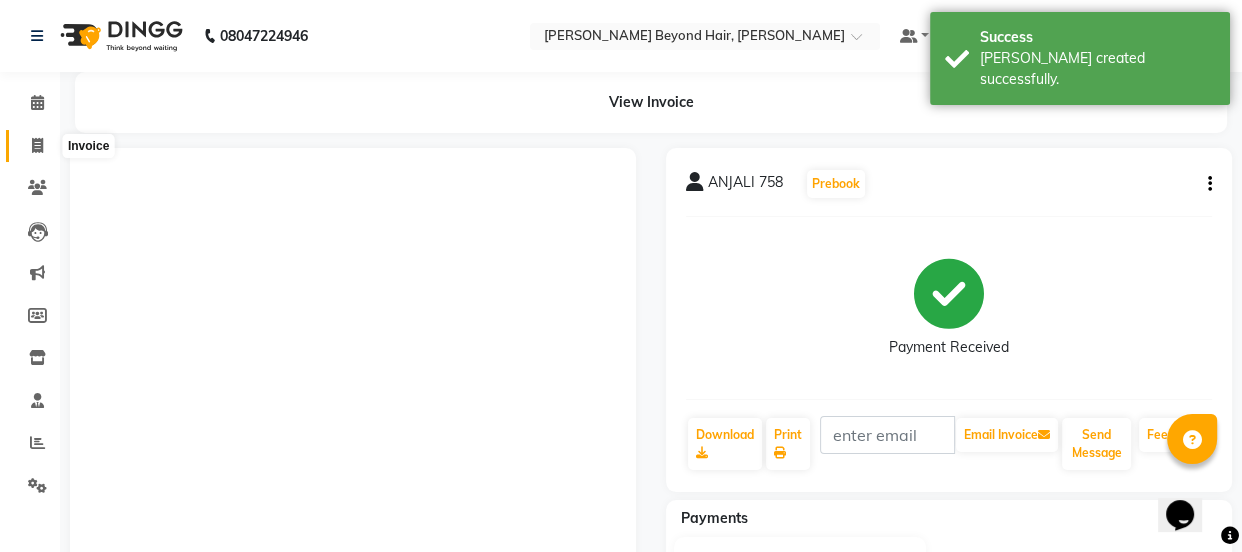 click 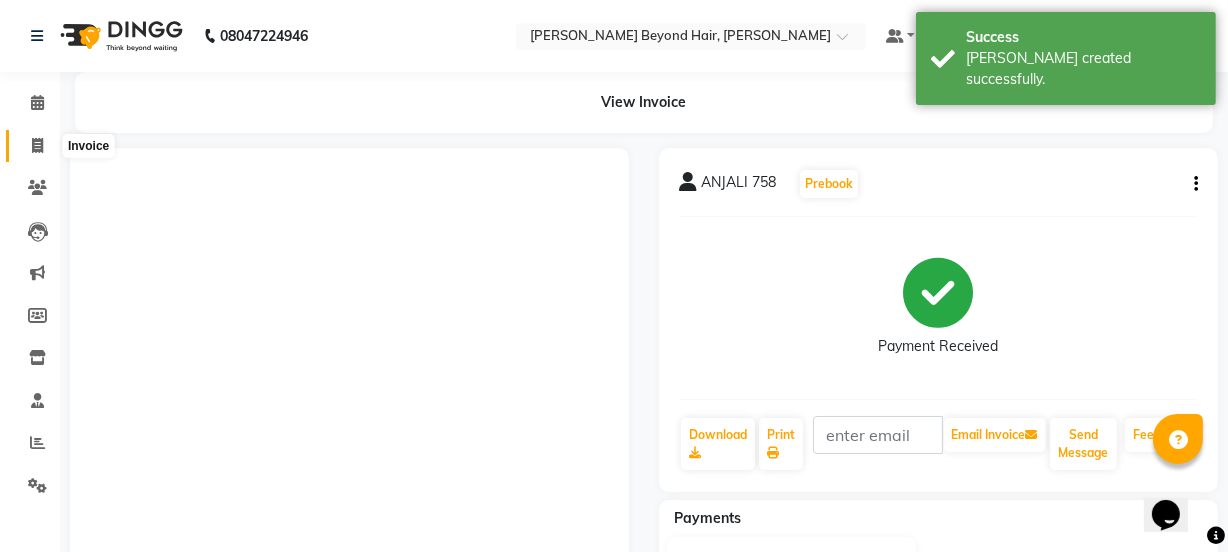select on "service" 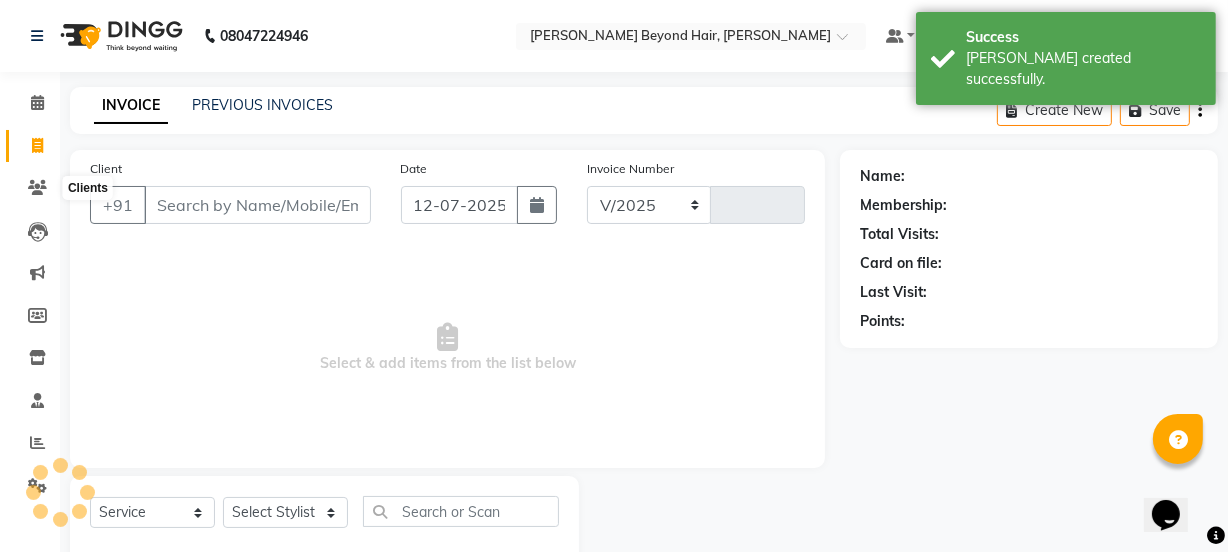 select on "6352" 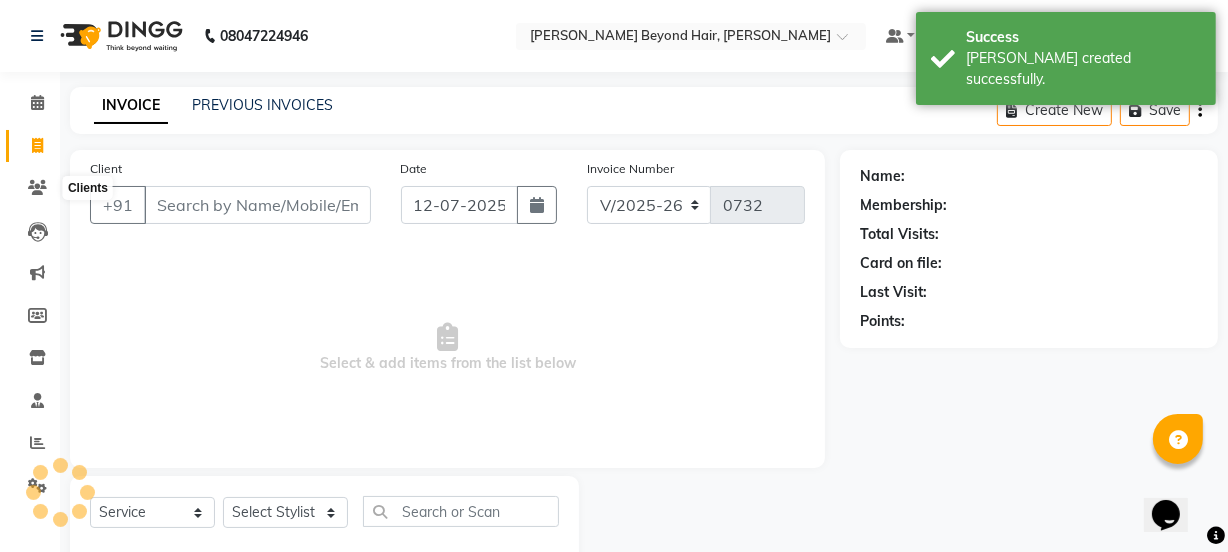 scroll, scrollTop: 50, scrollLeft: 0, axis: vertical 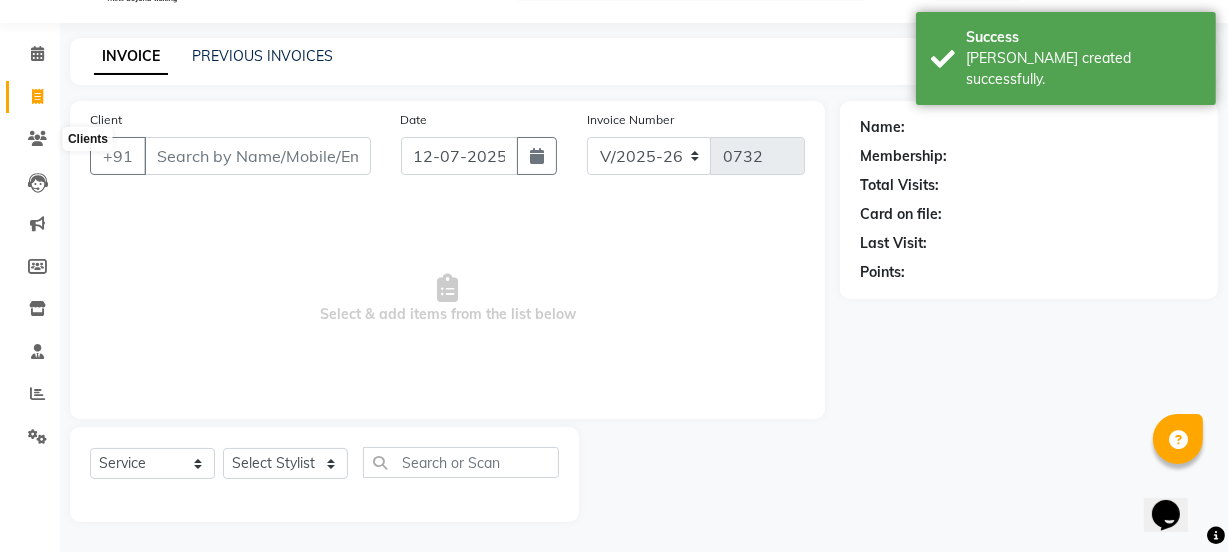 select on "48071" 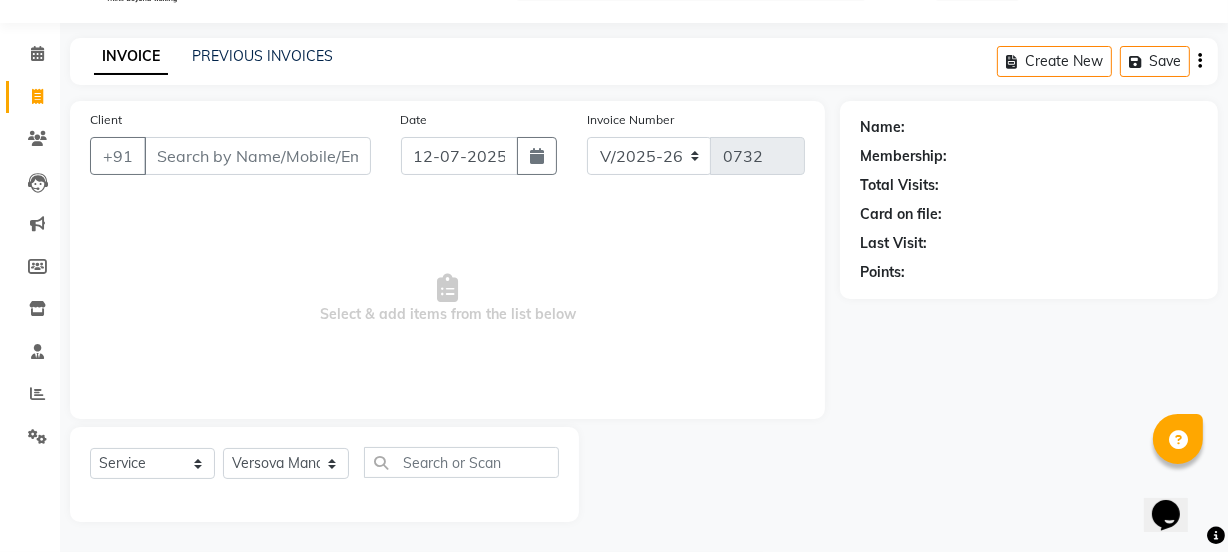 click on "Client" at bounding box center [257, 156] 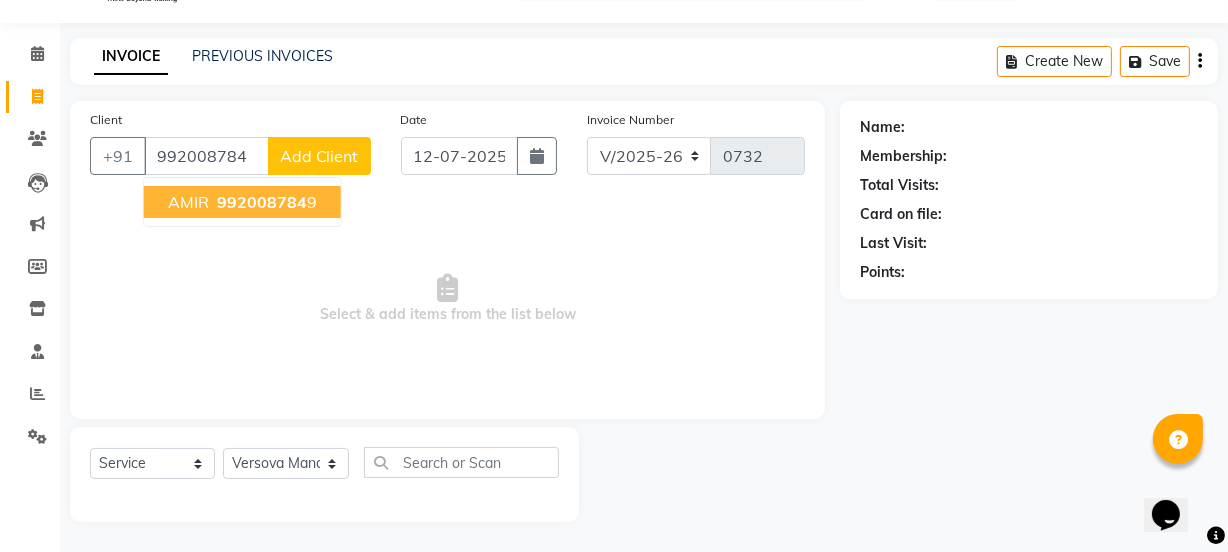 click on "992008784" at bounding box center (262, 202) 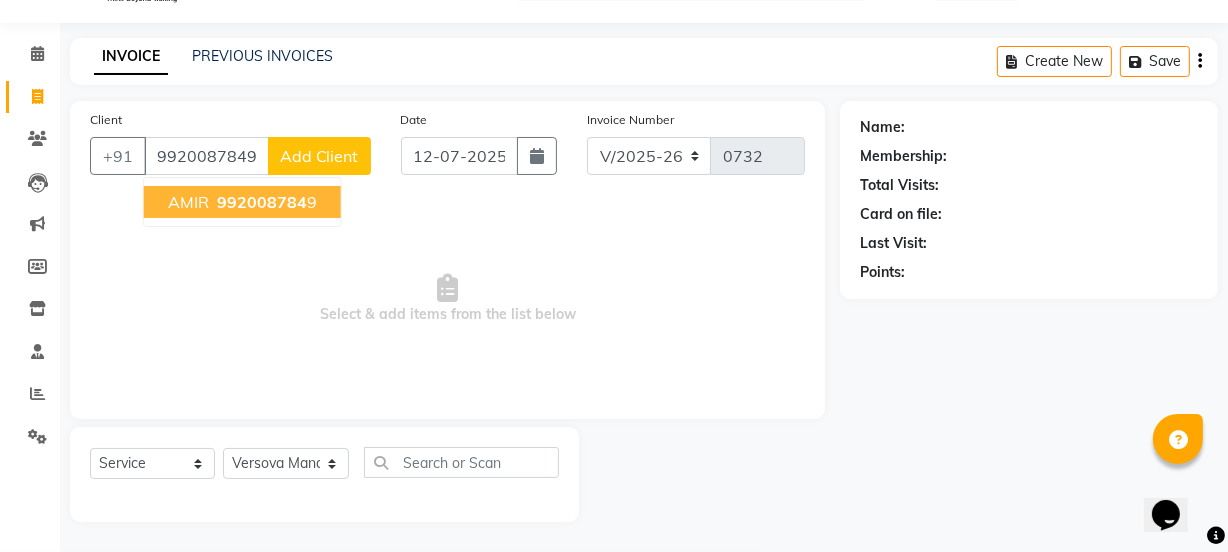 type on "9920087849" 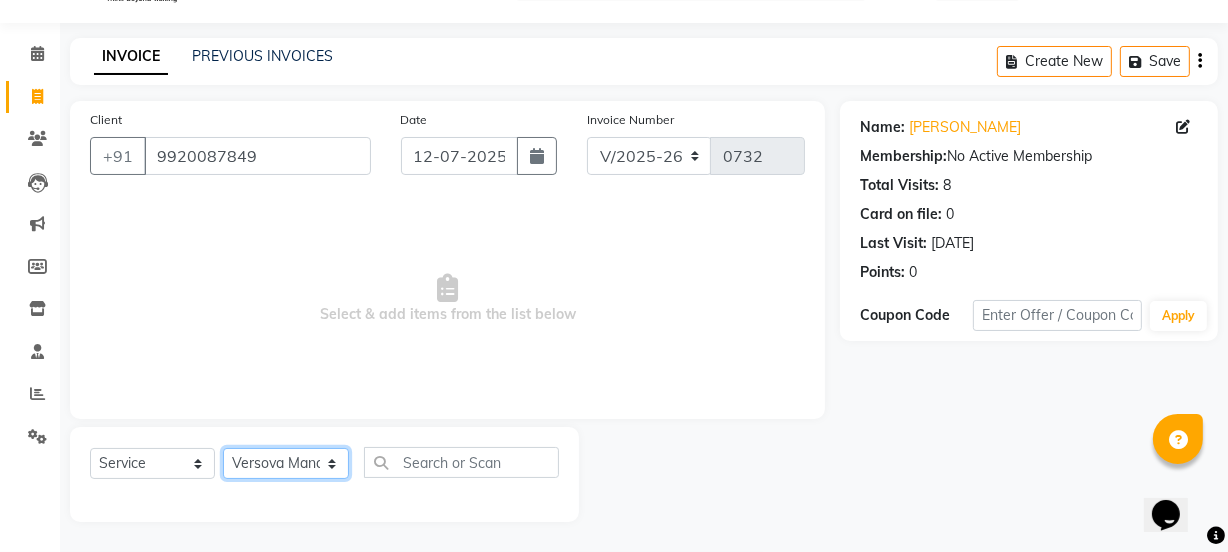 click on "Select Stylist ADMIN [PERSON_NAME]  [PERSON_NAME] [PERSON_NAME]  [PERSON_NAME] [PERSON_NAME] [PERSON_NAME] [PERSON_NAME]  [PERSON_NAME]  [PERSON_NAME]  Sheetal  SIDDHI Sunny  teju  Versova Manager [PERSON_NAME] [PERSON_NAME]" 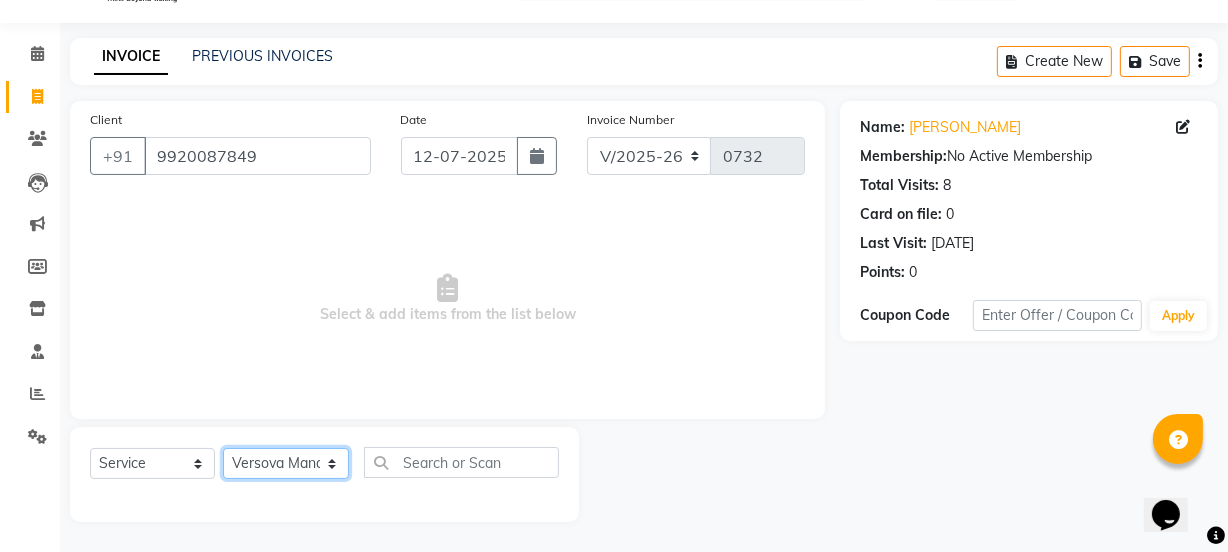 select on "47583" 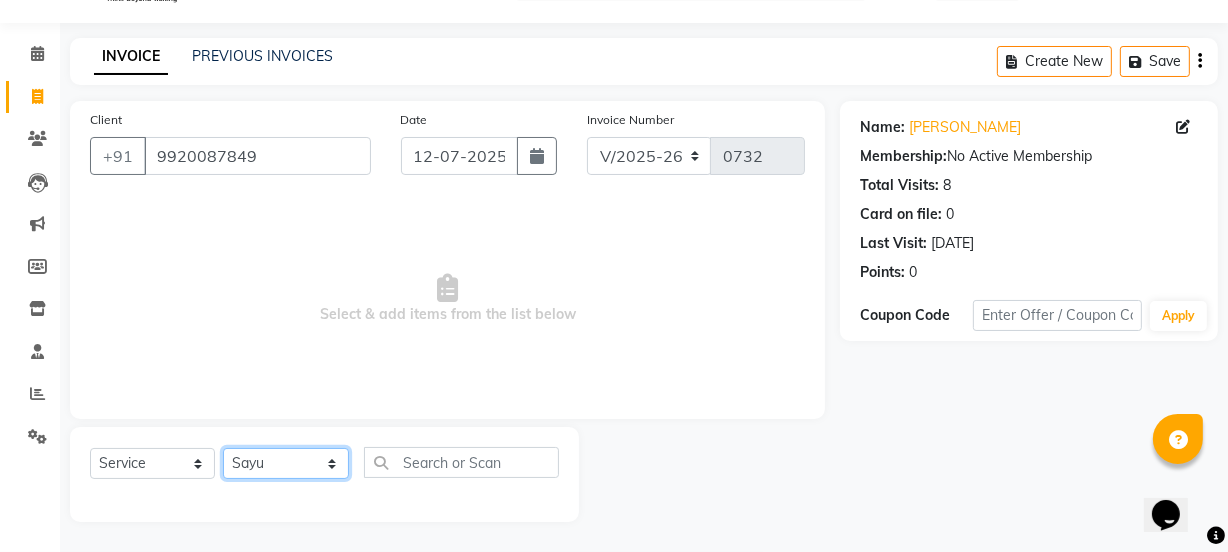 click on "Select Stylist ADMIN [PERSON_NAME]  [PERSON_NAME] [PERSON_NAME]  [PERSON_NAME] [PERSON_NAME] [PERSON_NAME] [PERSON_NAME]  [PERSON_NAME]  [PERSON_NAME]  Sheetal  SIDDHI Sunny  teju  Versova Manager [PERSON_NAME] [PERSON_NAME]" 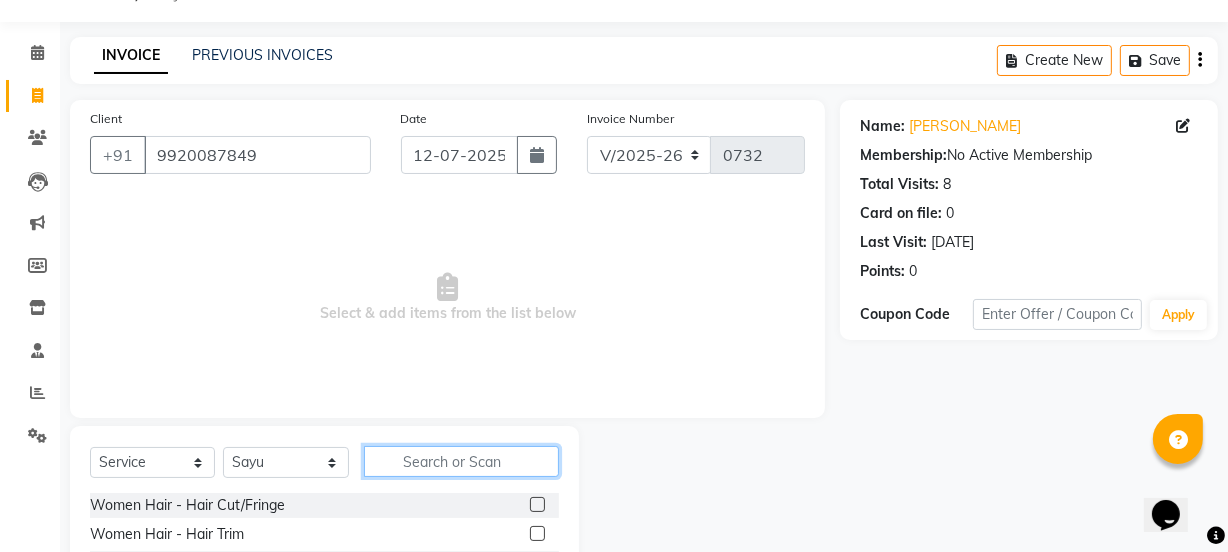 click 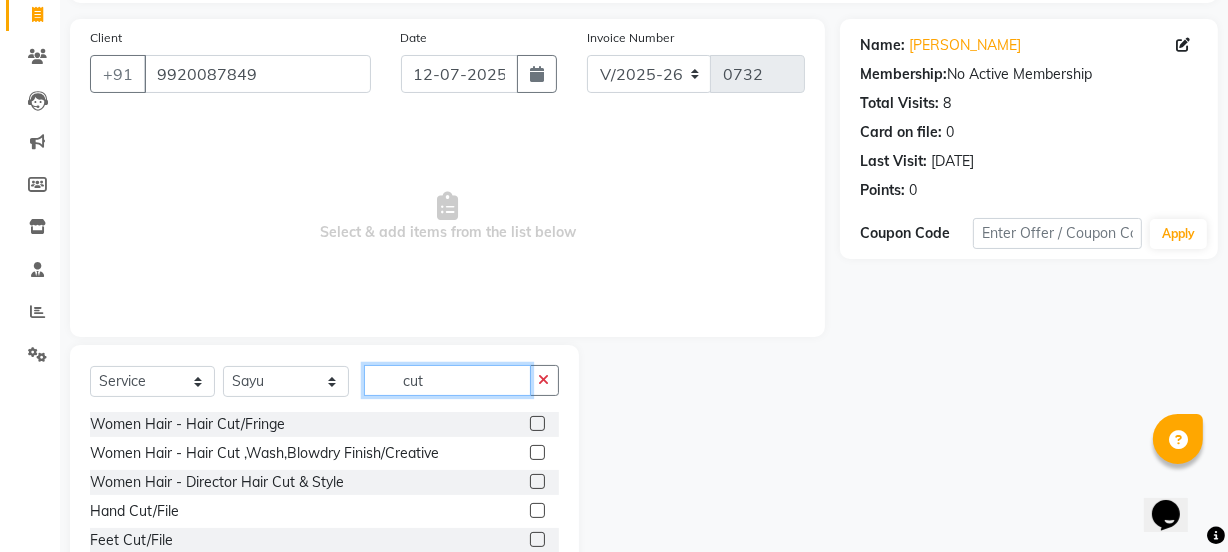 scroll, scrollTop: 250, scrollLeft: 0, axis: vertical 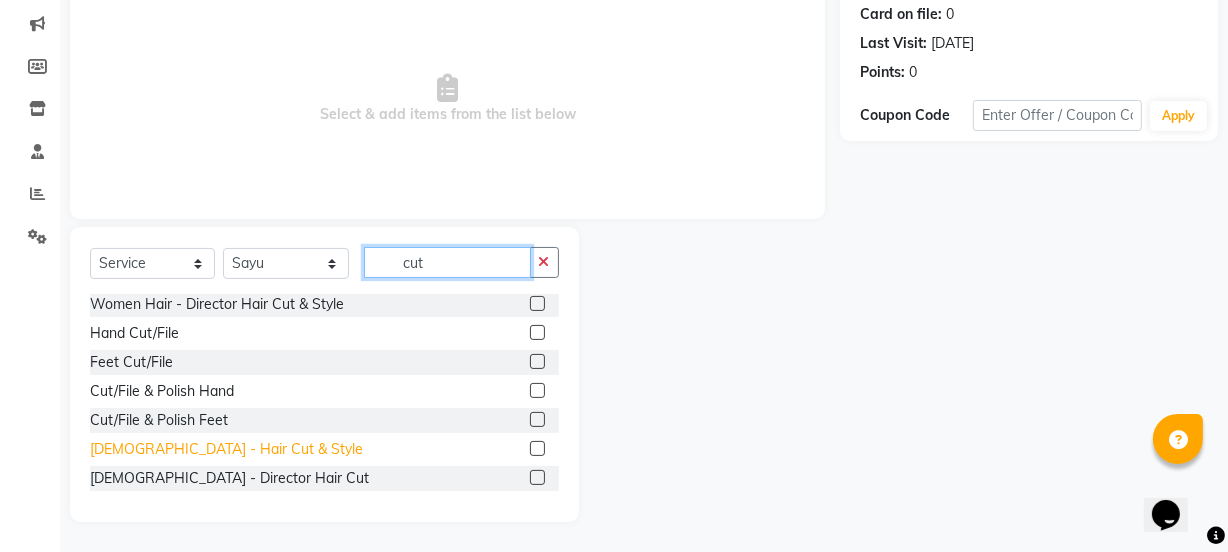 type on "cut" 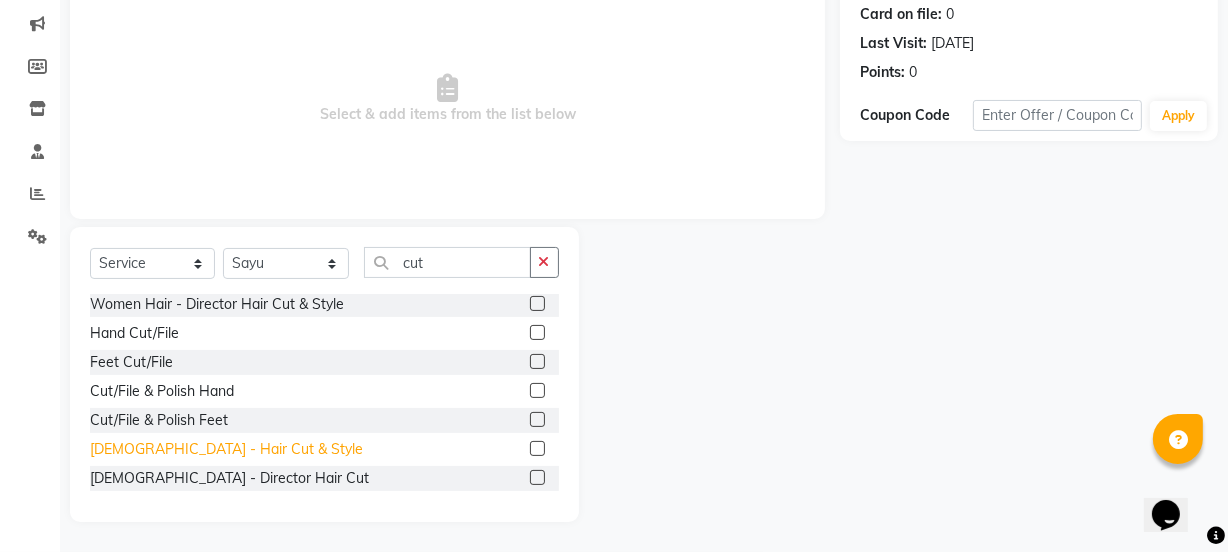 click on "[DEMOGRAPHIC_DATA] - Hair Cut & Style" 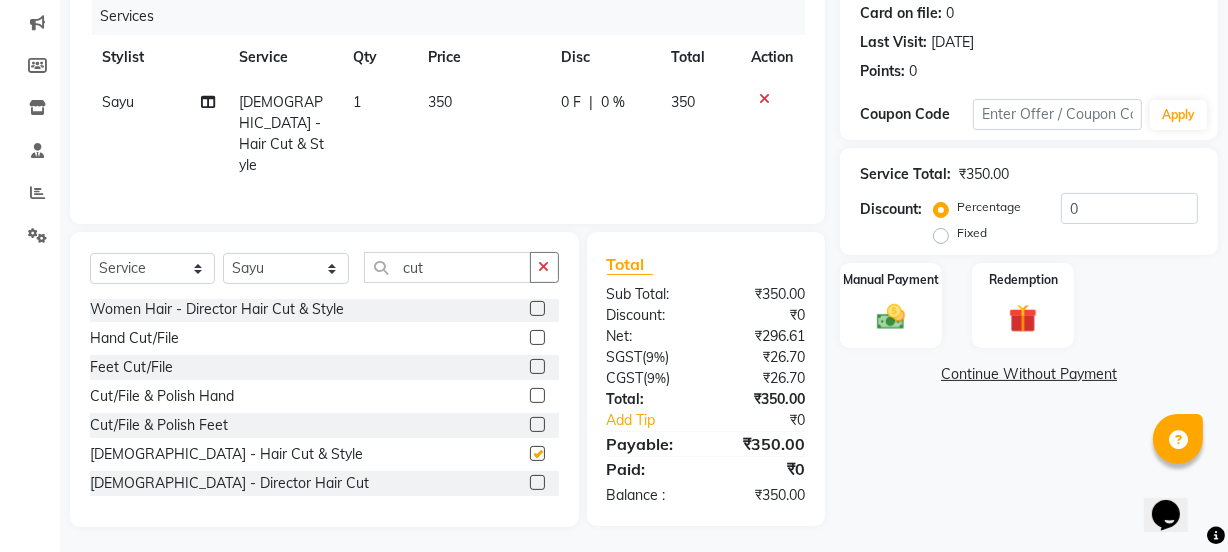 checkbox on "false" 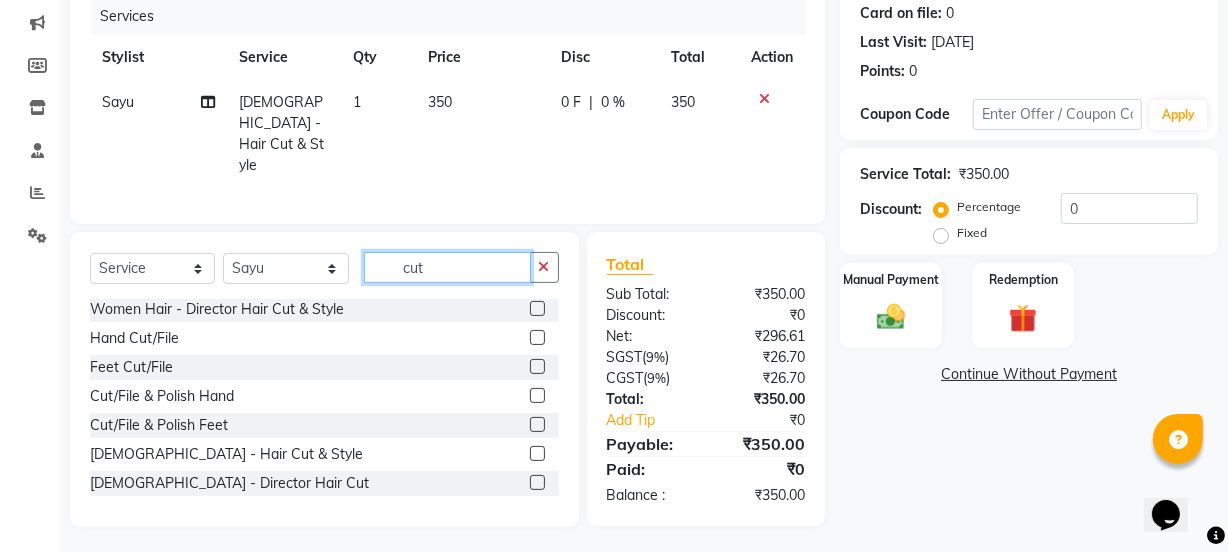 drag, startPoint x: 450, startPoint y: 273, endPoint x: 299, endPoint y: 246, distance: 153.39491 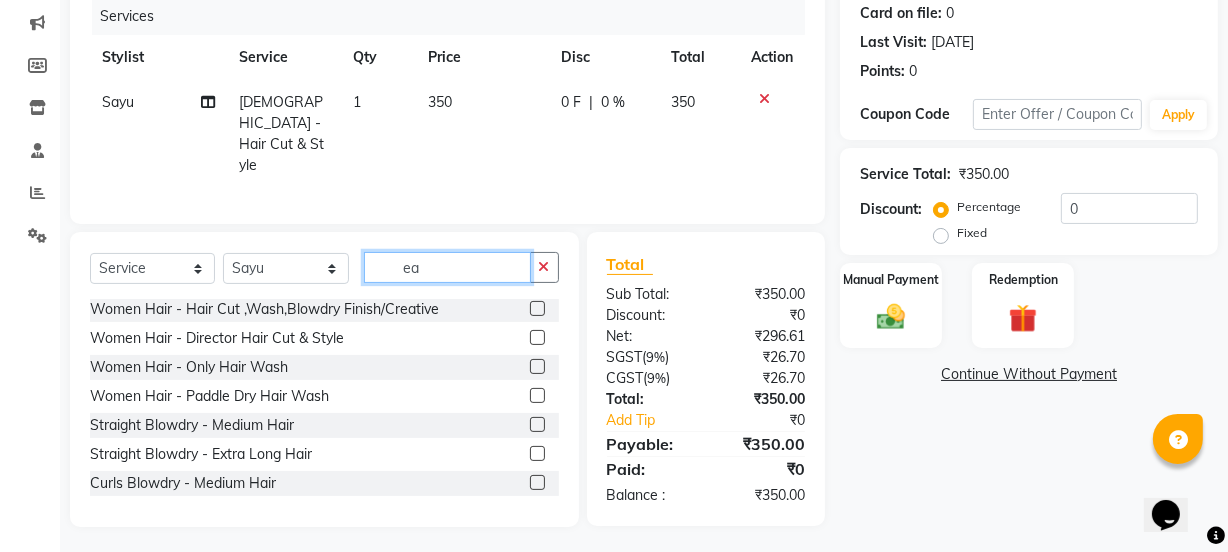 scroll, scrollTop: 90, scrollLeft: 0, axis: vertical 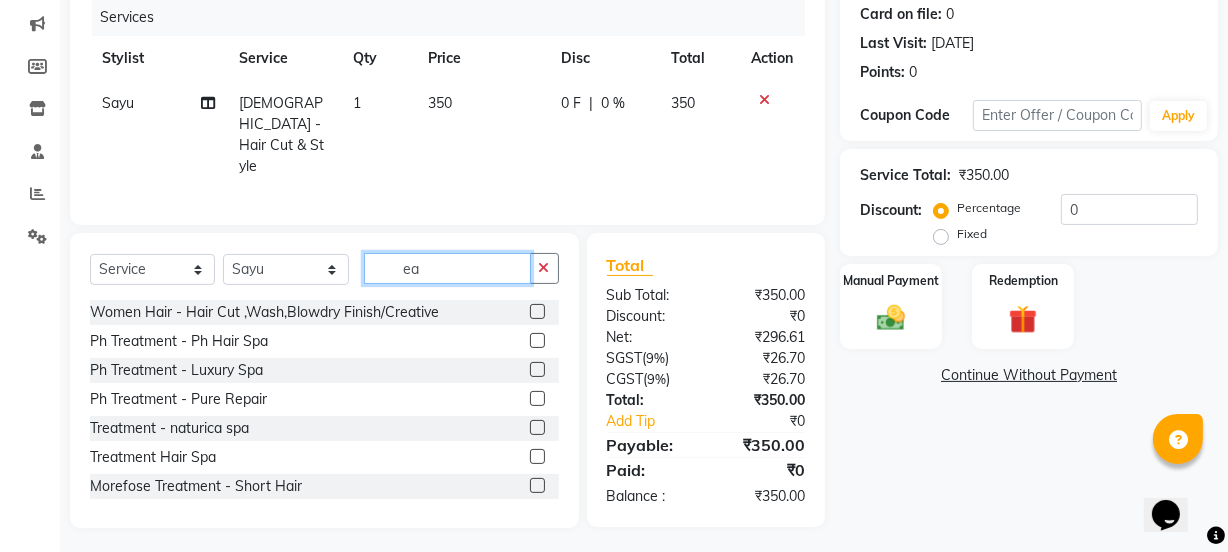 type on "e" 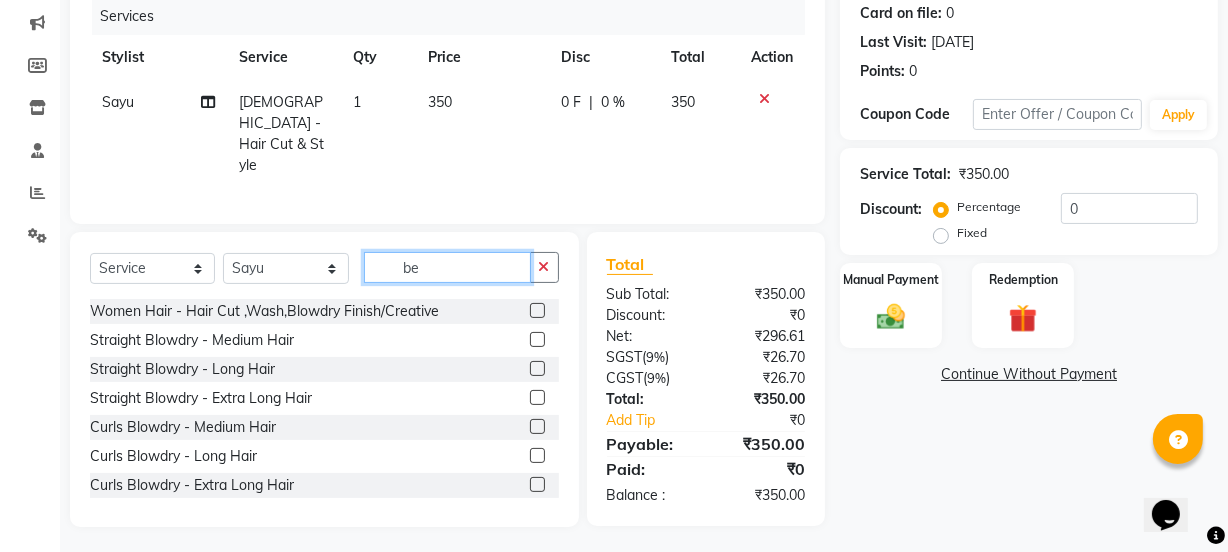 scroll, scrollTop: 249, scrollLeft: 0, axis: vertical 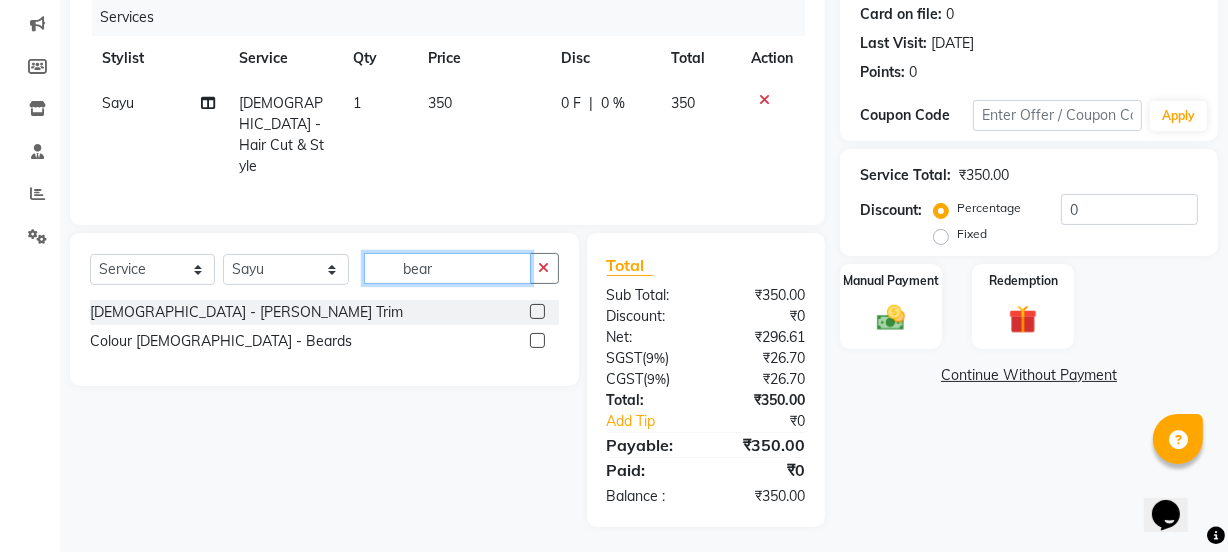 type on "bear" 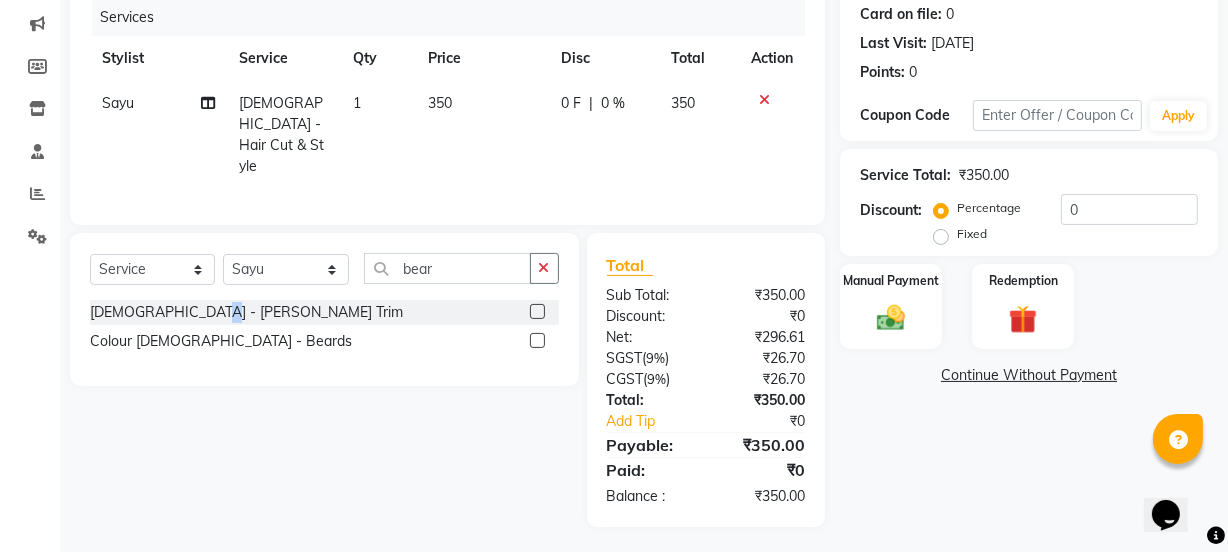 click on "[DEMOGRAPHIC_DATA] - [PERSON_NAME] Trim" 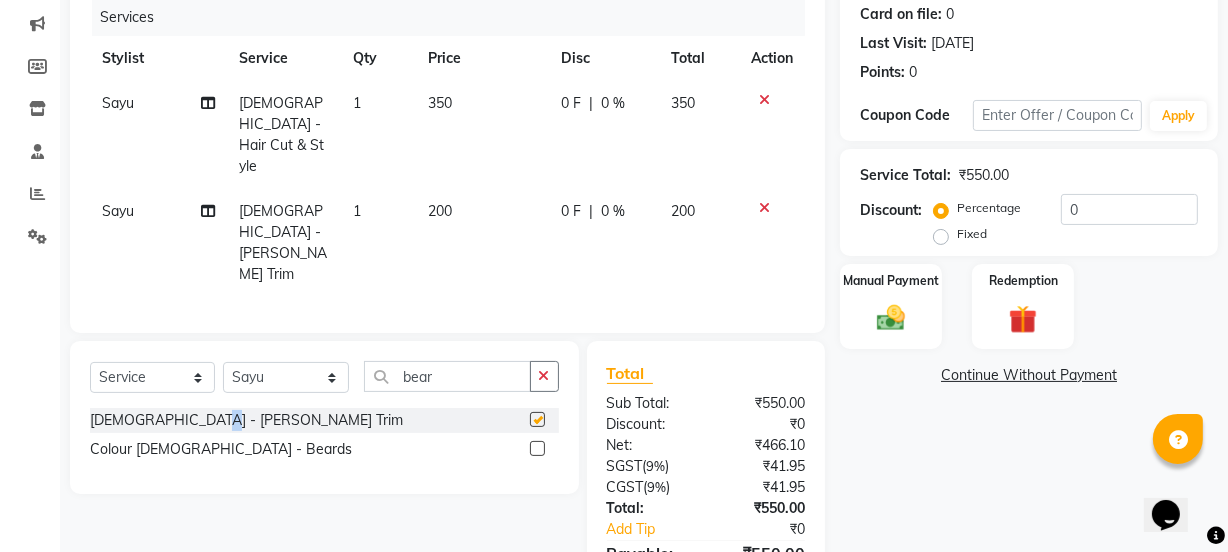 checkbox on "false" 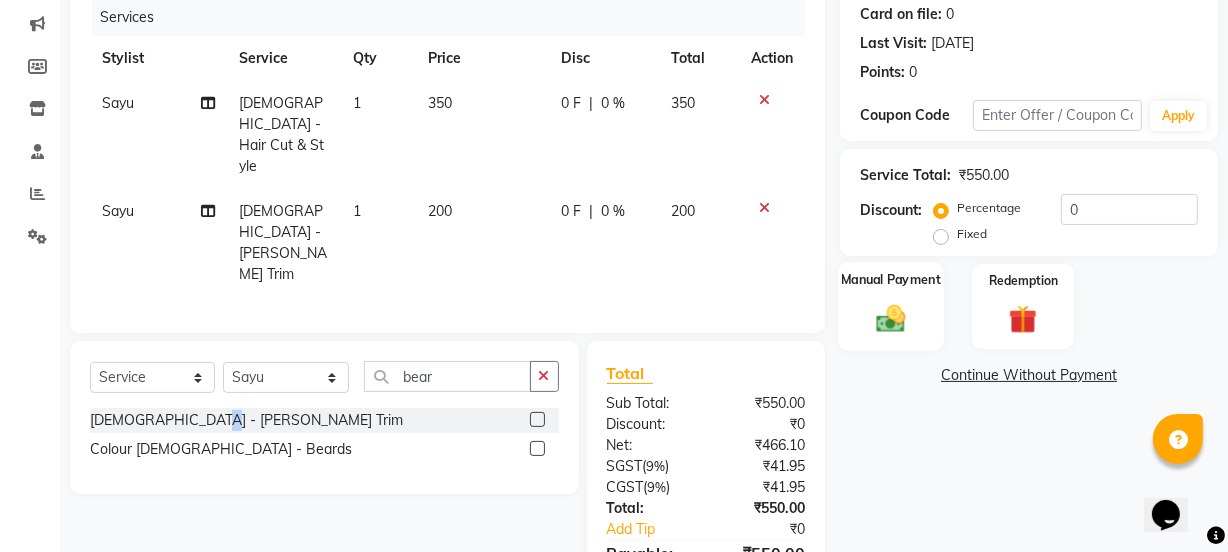 click 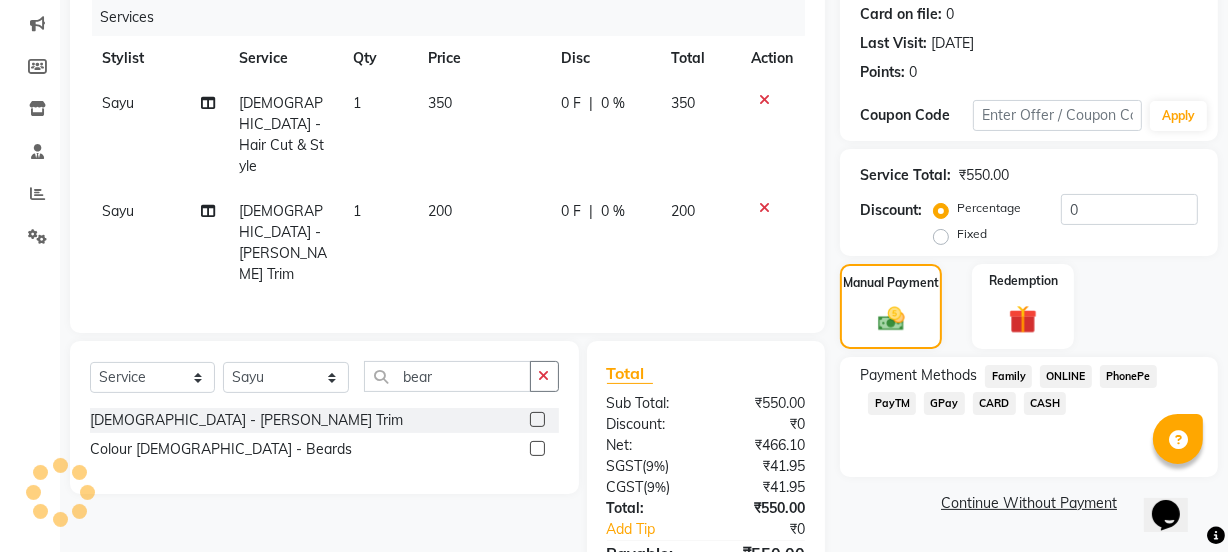 click on "GPay" 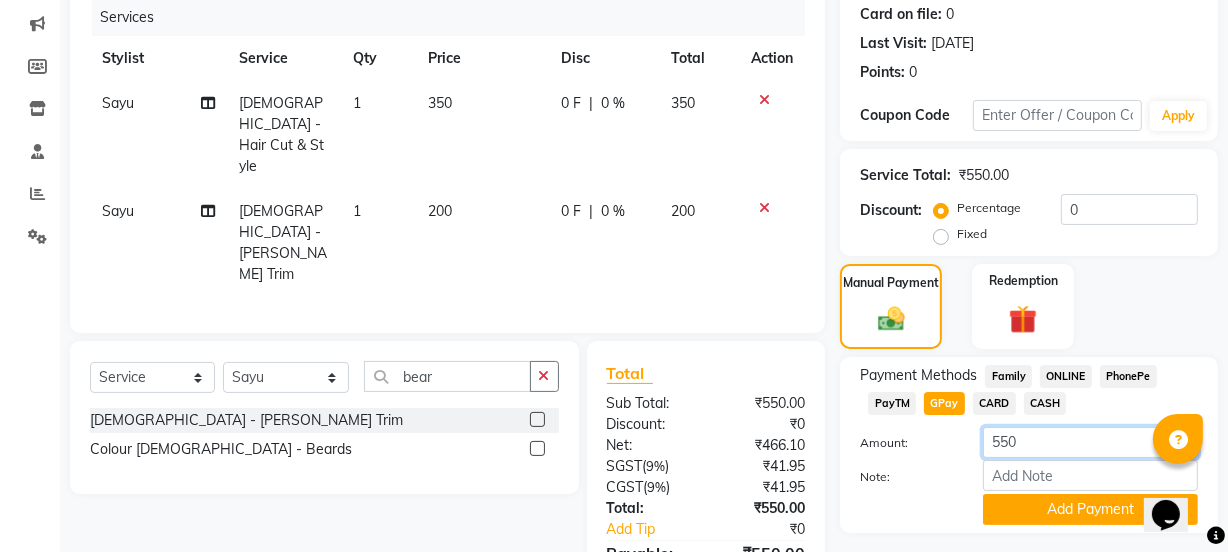 drag, startPoint x: 1050, startPoint y: 456, endPoint x: 961, endPoint y: 452, distance: 89.08984 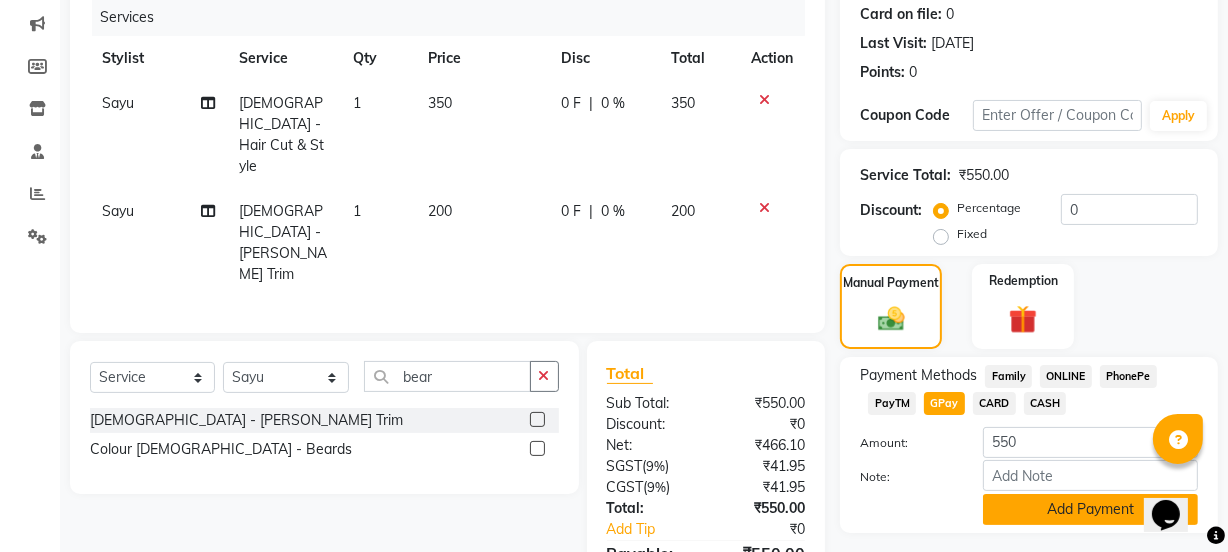 click on "Add Payment" 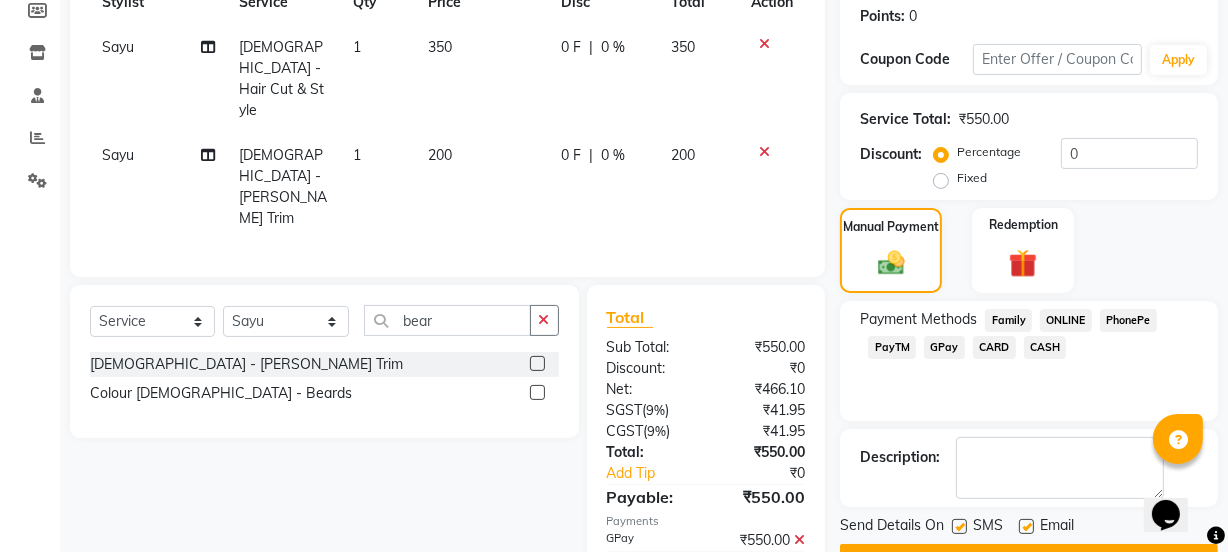 scroll, scrollTop: 357, scrollLeft: 0, axis: vertical 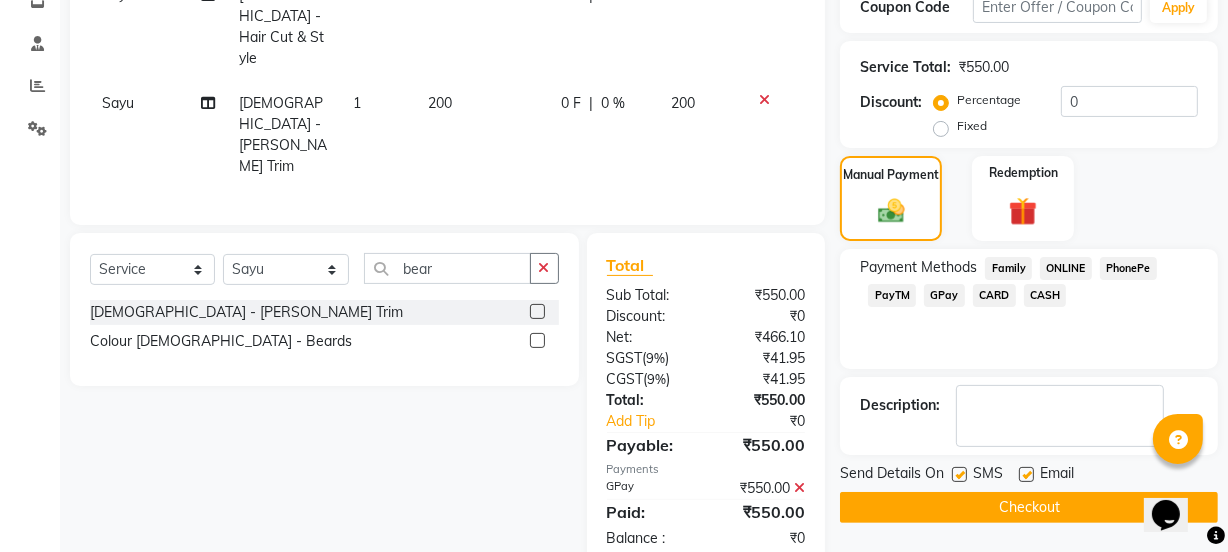 click 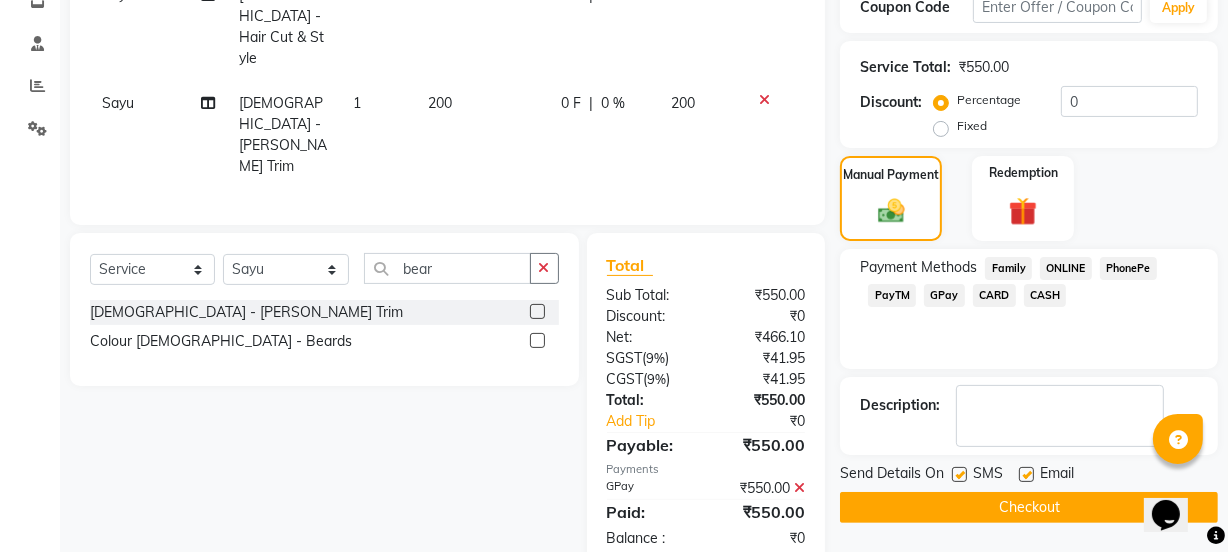 click at bounding box center (958, 475) 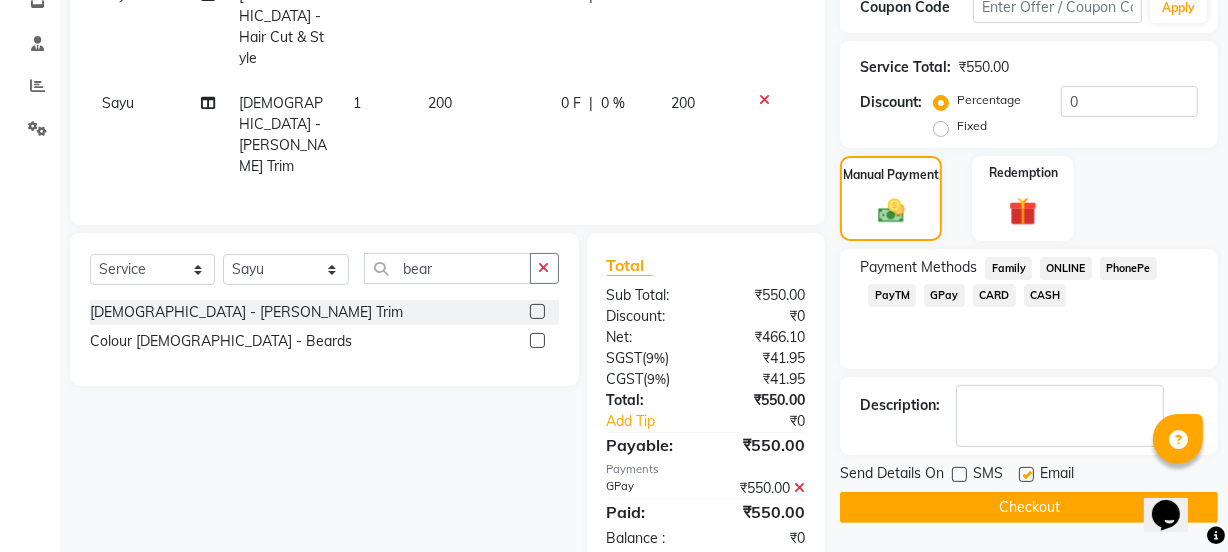 click on "Checkout" 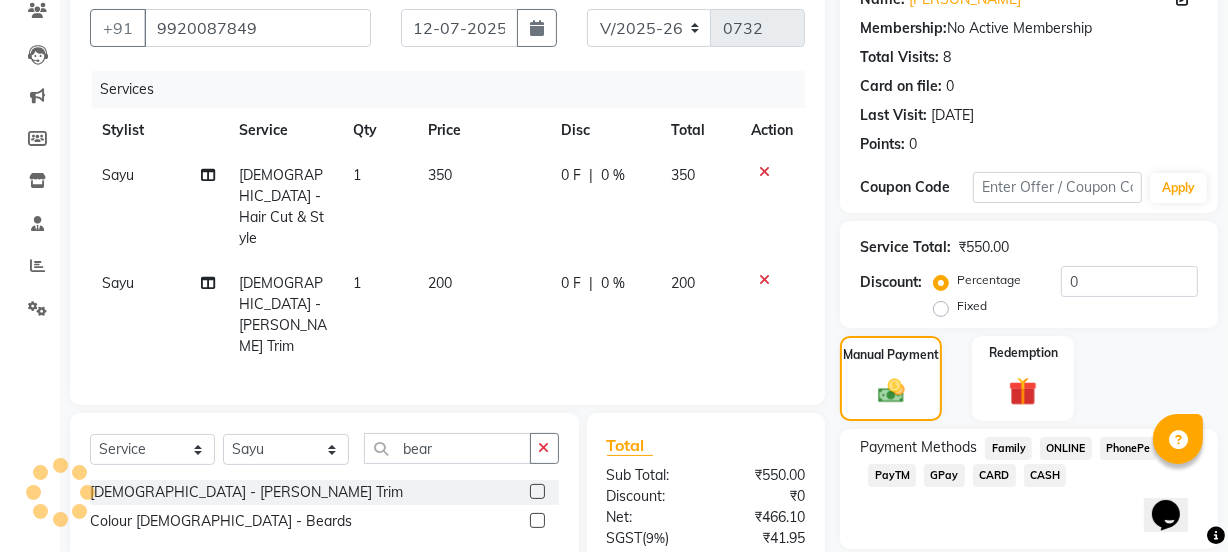 scroll, scrollTop: 84, scrollLeft: 0, axis: vertical 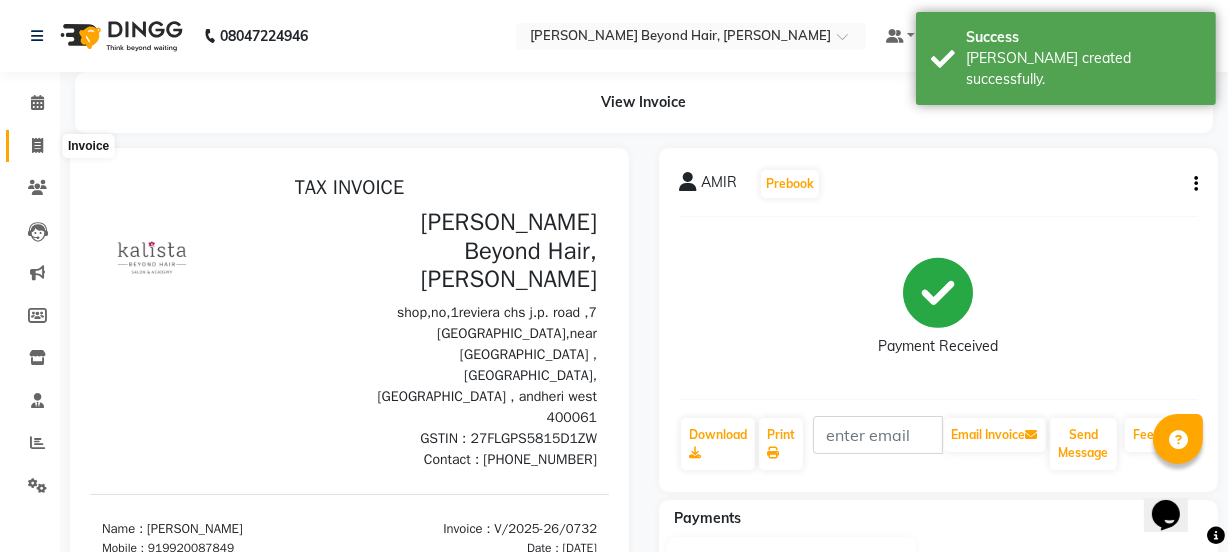 click 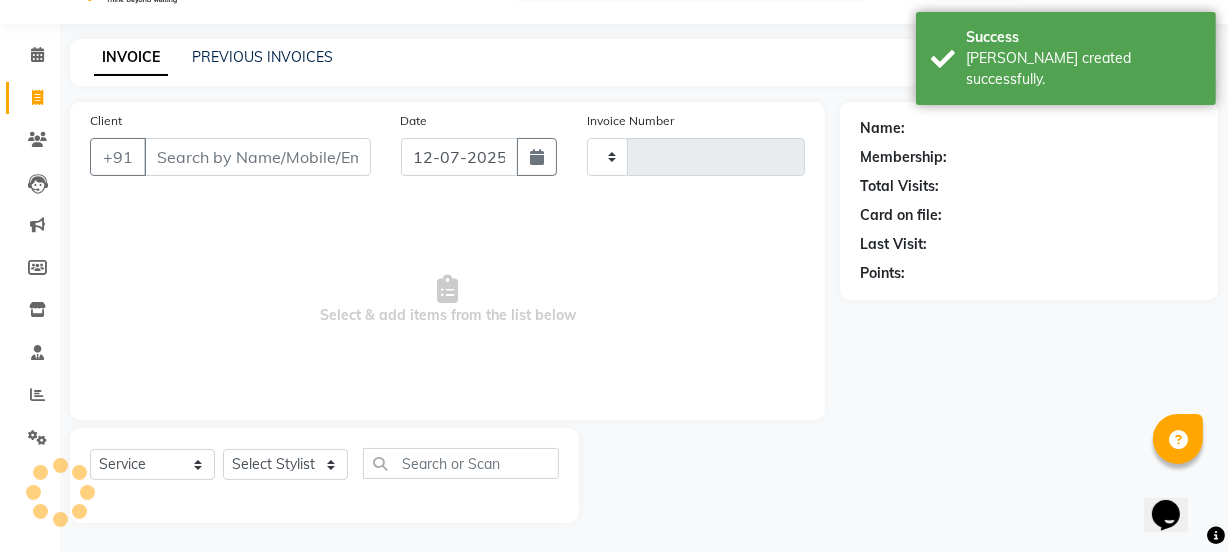 scroll, scrollTop: 50, scrollLeft: 0, axis: vertical 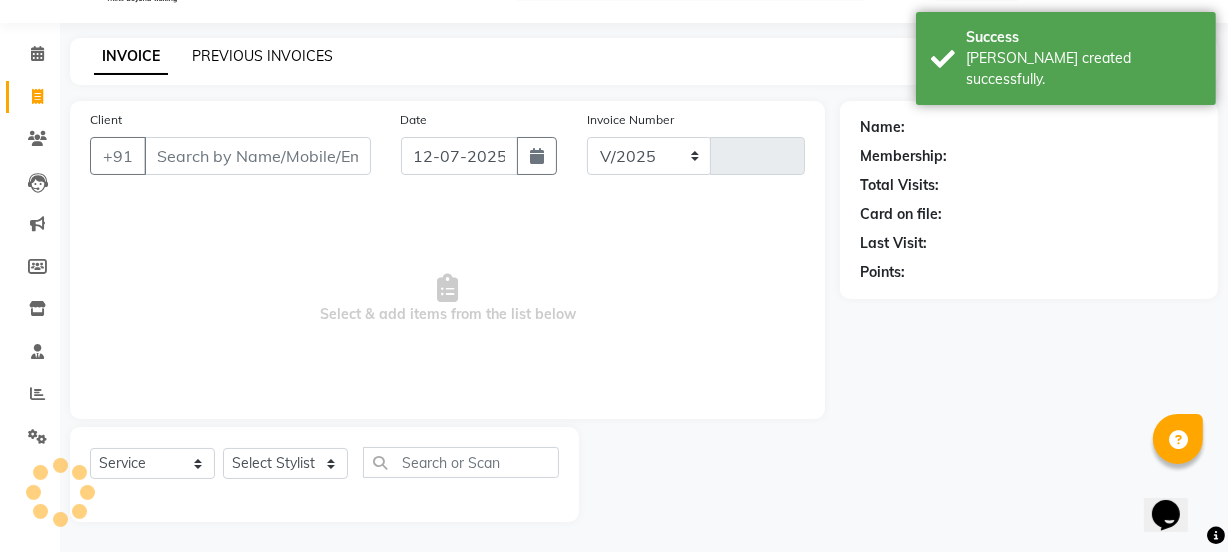select on "6352" 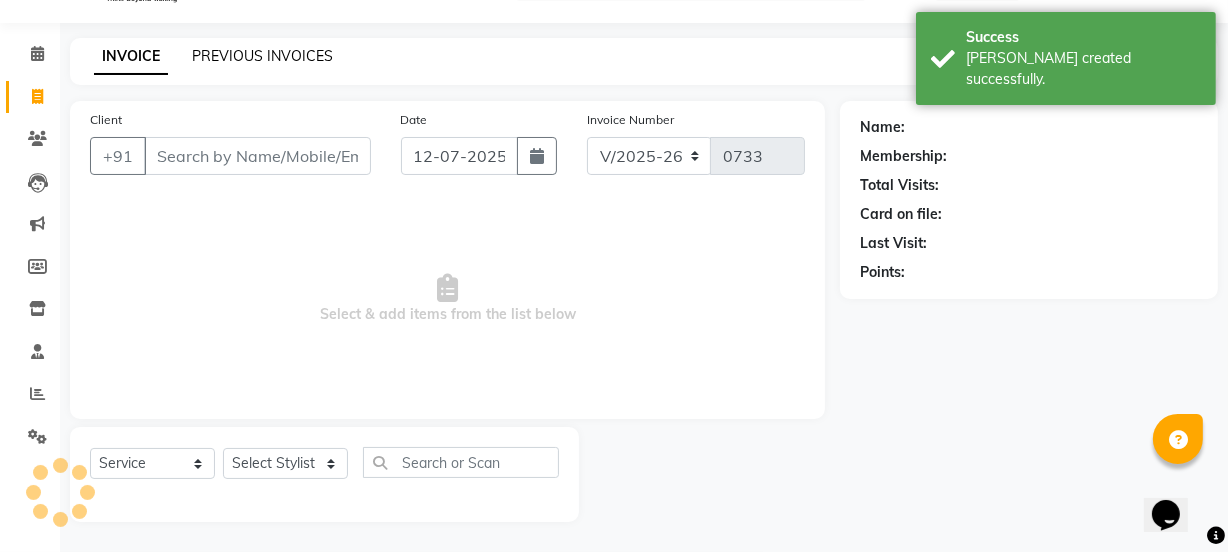 click on "PREVIOUS INVOICES" 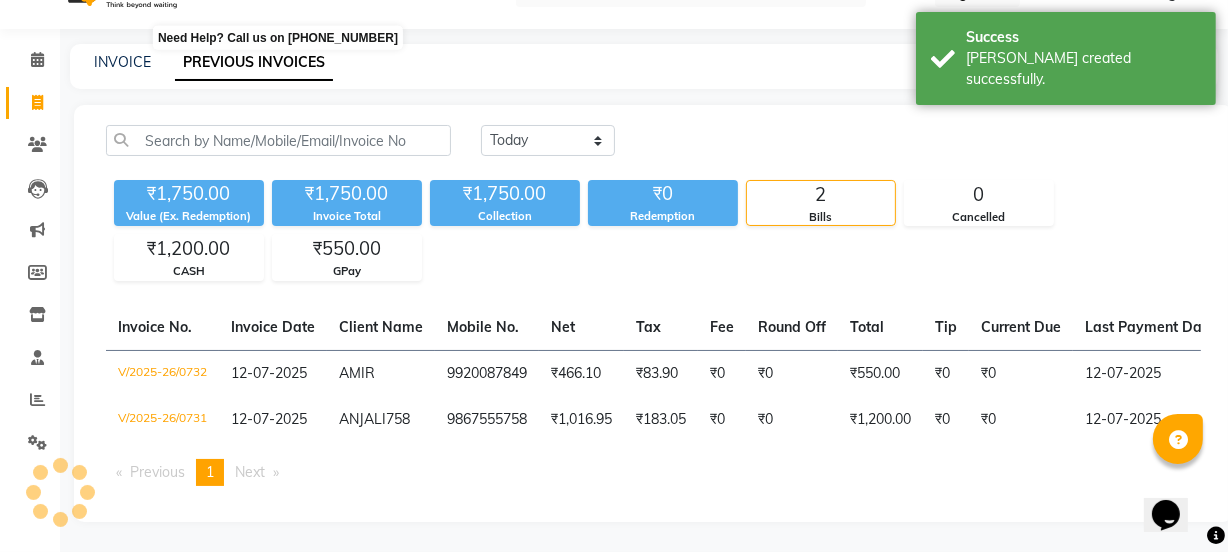 scroll, scrollTop: 0, scrollLeft: 0, axis: both 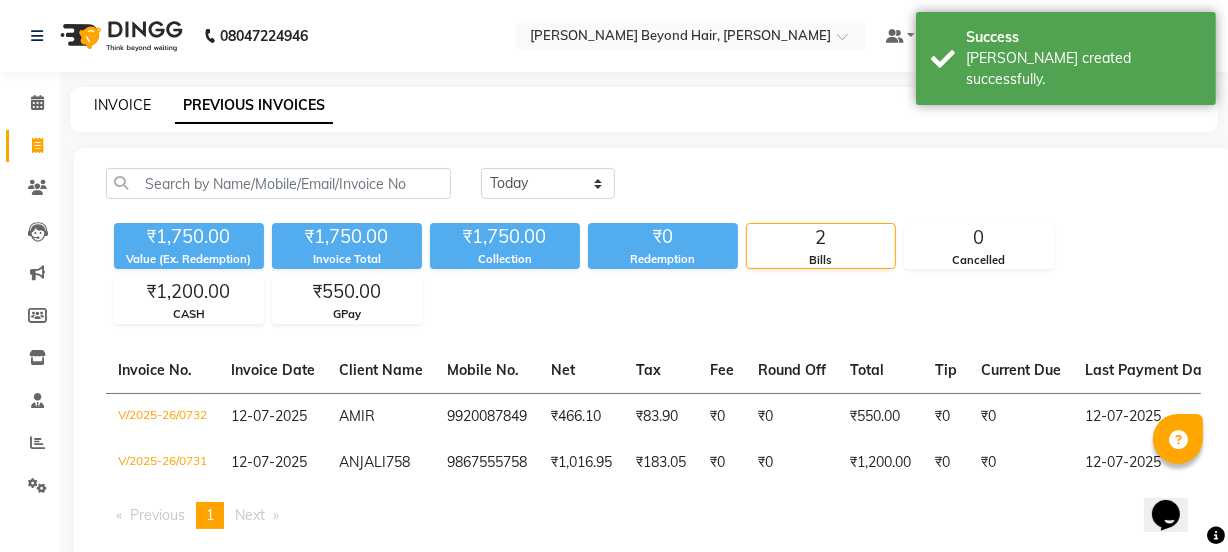 click on "INVOICE" 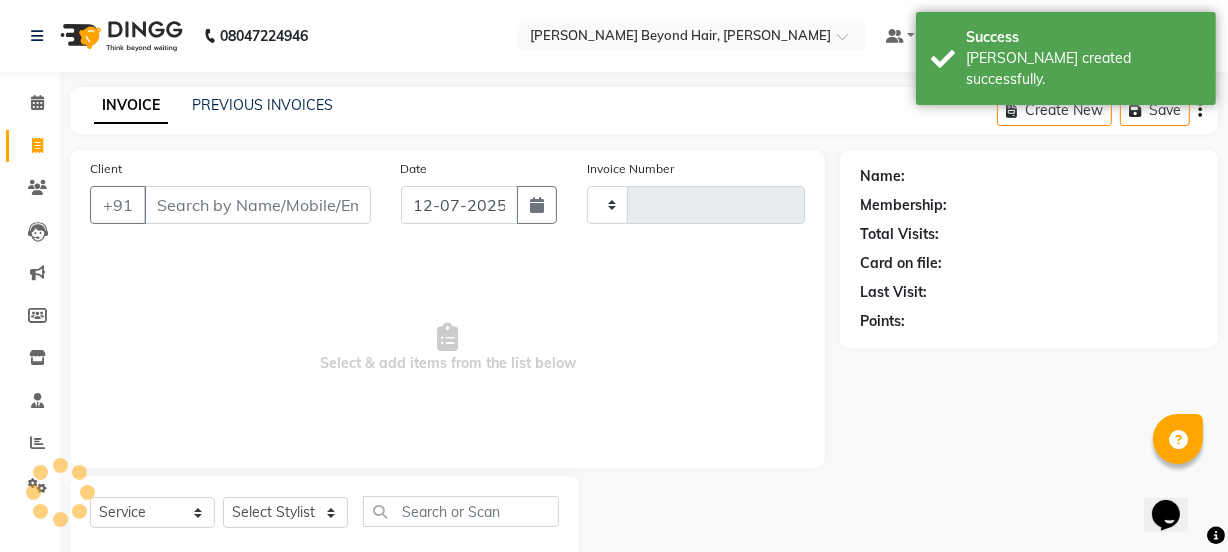 scroll, scrollTop: 50, scrollLeft: 0, axis: vertical 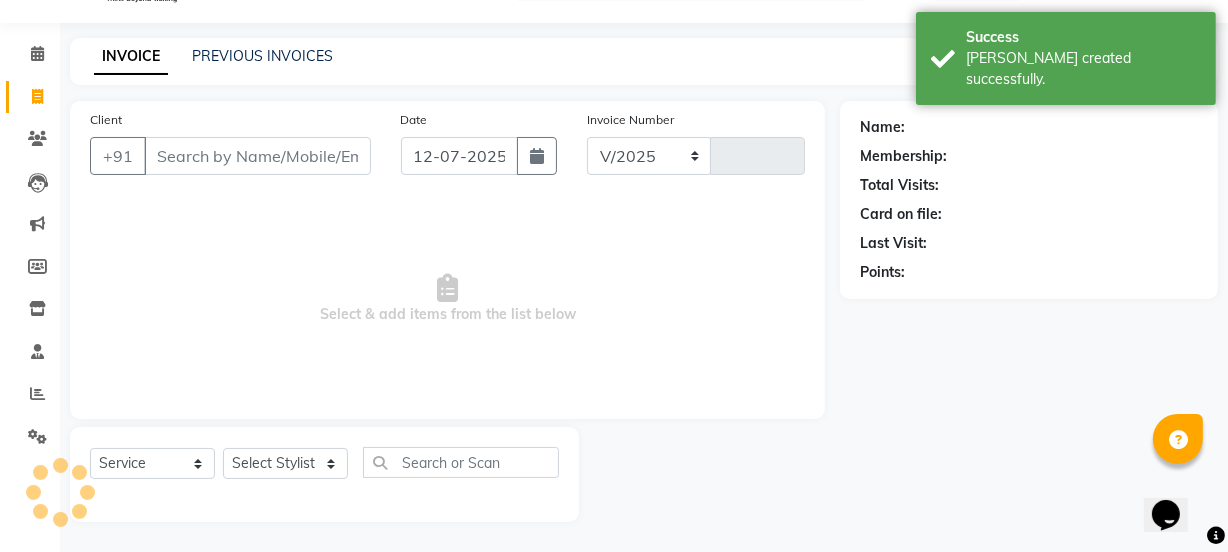 select on "6352" 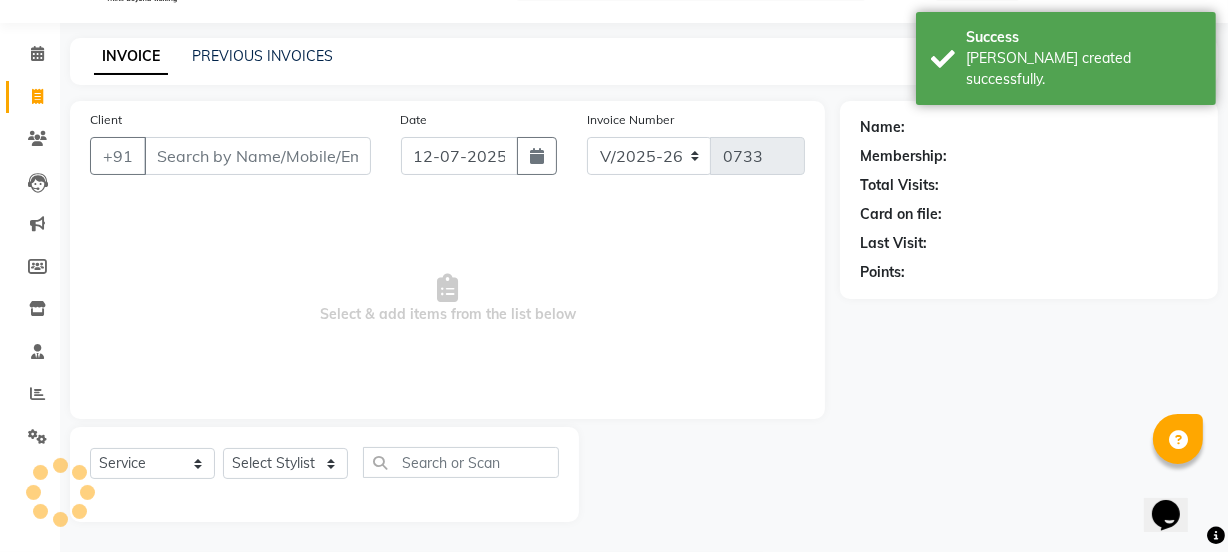 select on "48071" 